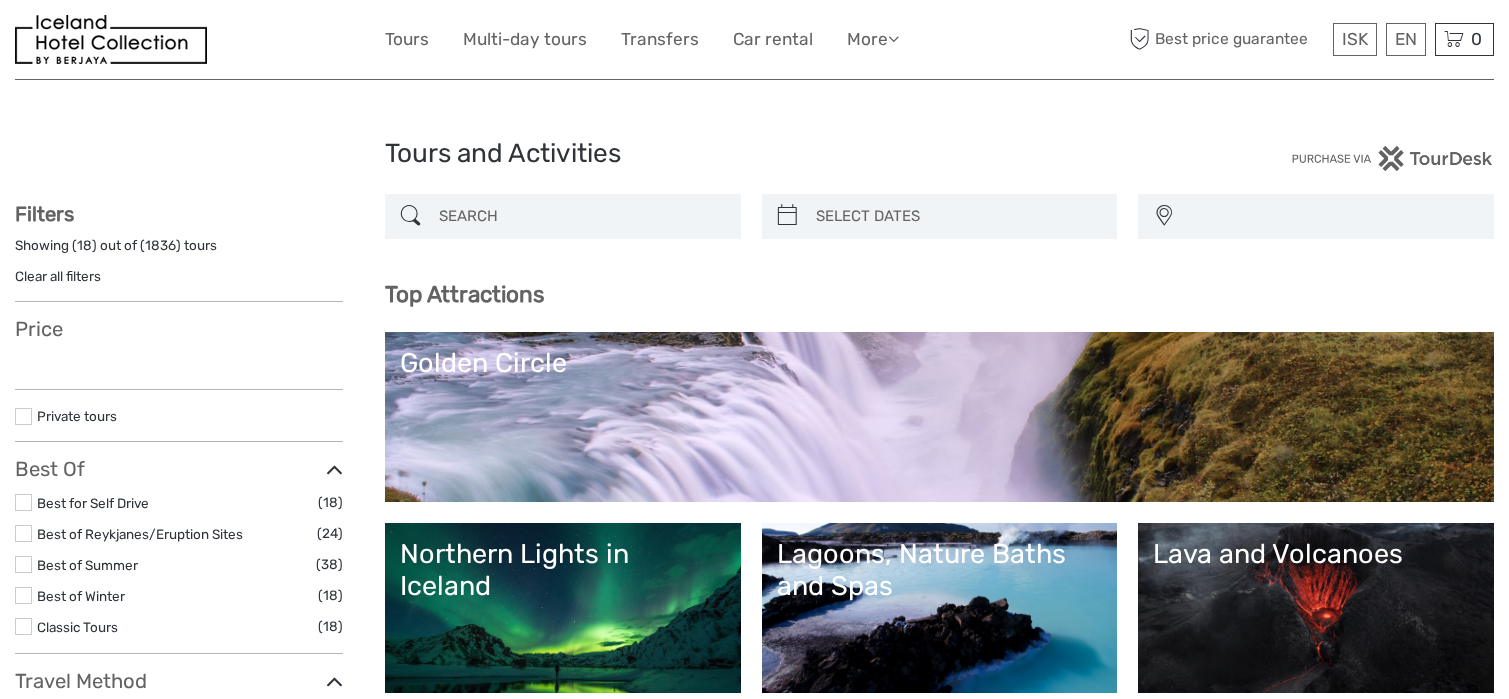 select 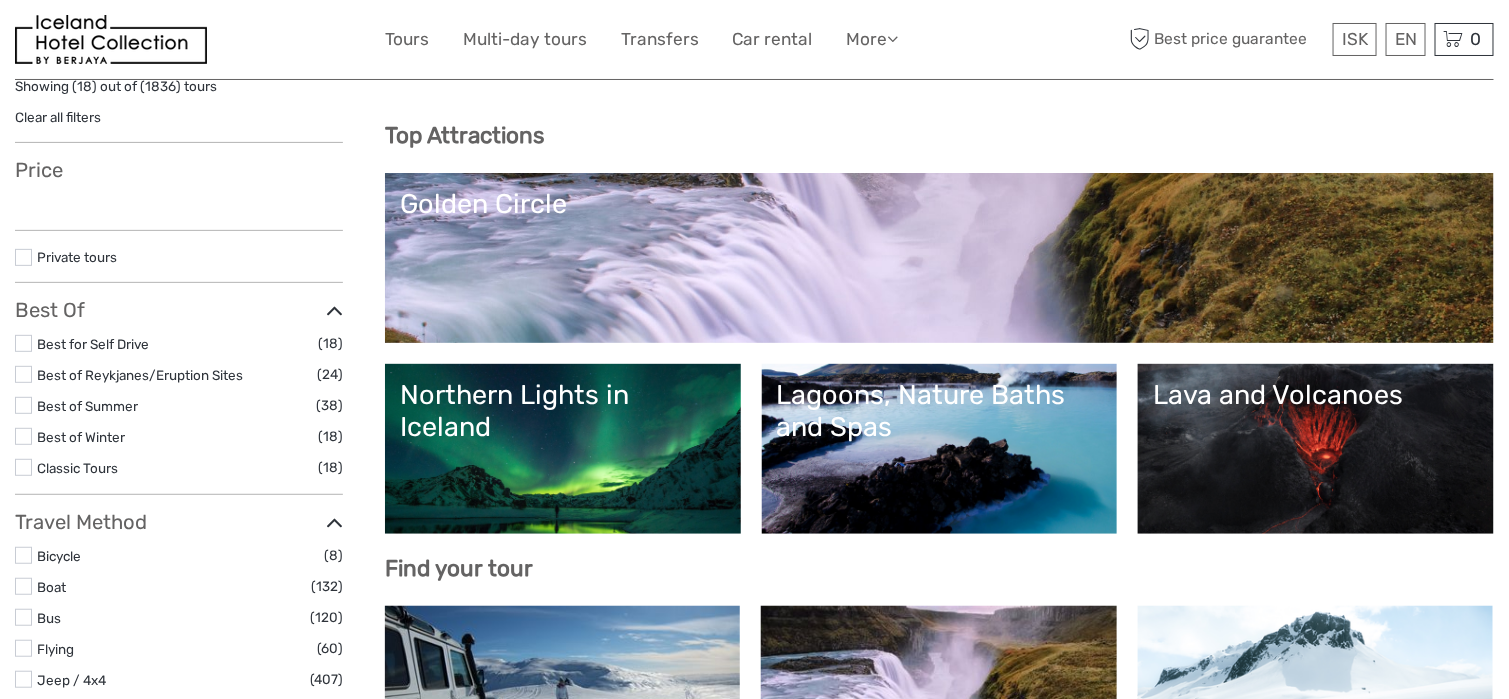 select 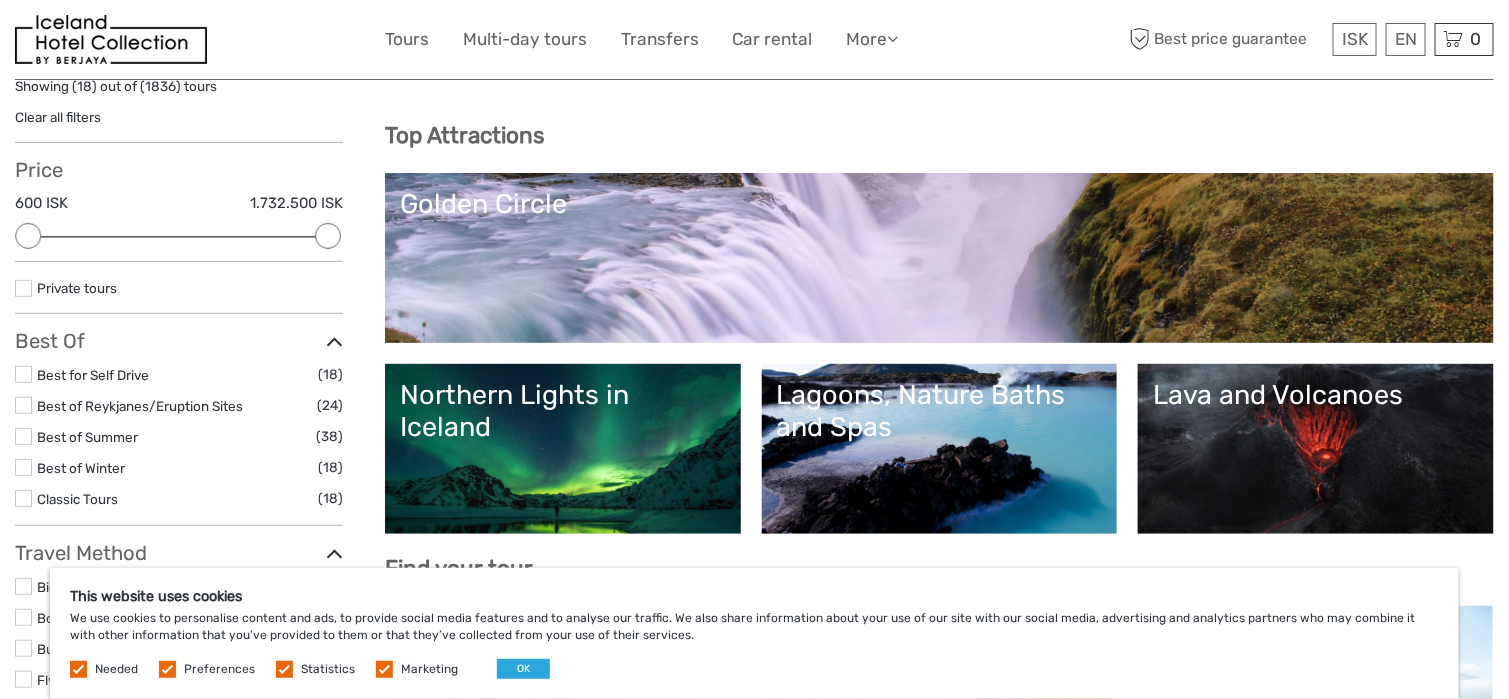 scroll, scrollTop: 200, scrollLeft: 0, axis: vertical 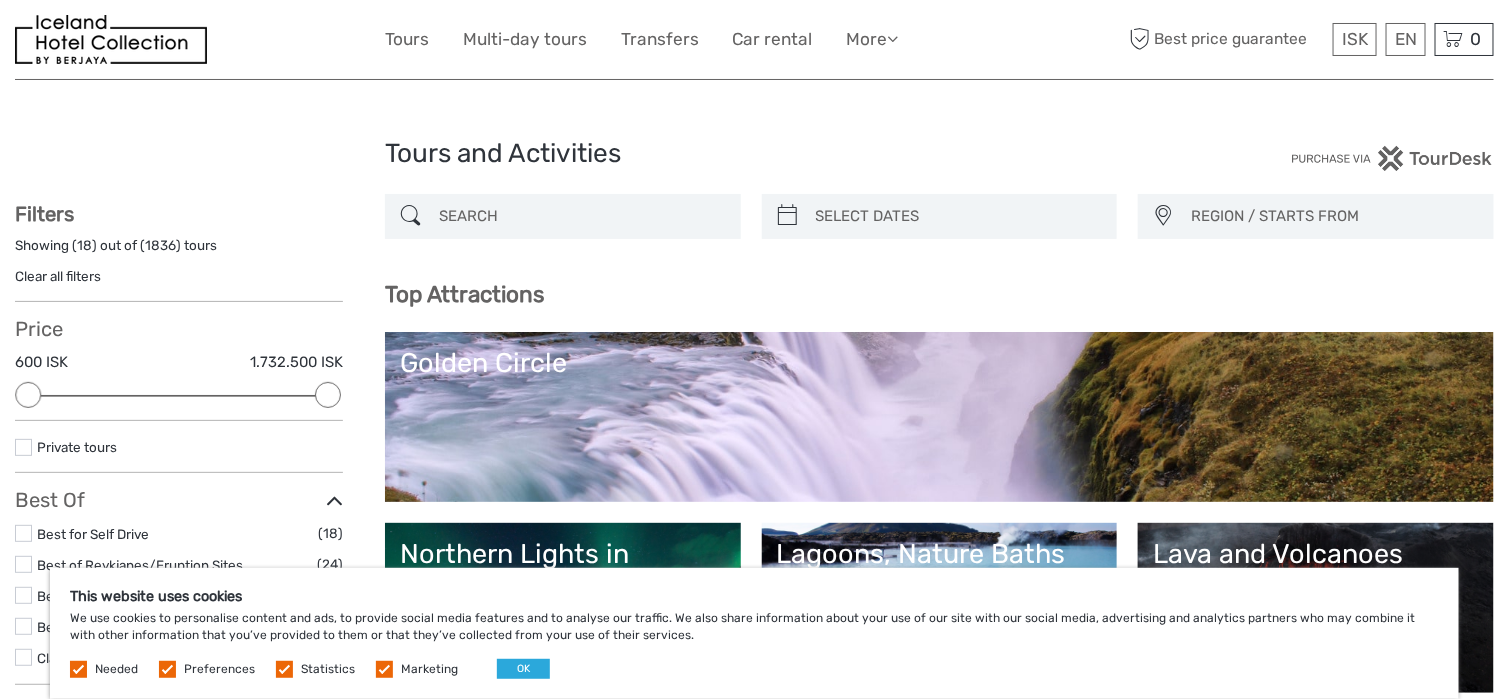 click on "Golden Circle" at bounding box center (939, 417) 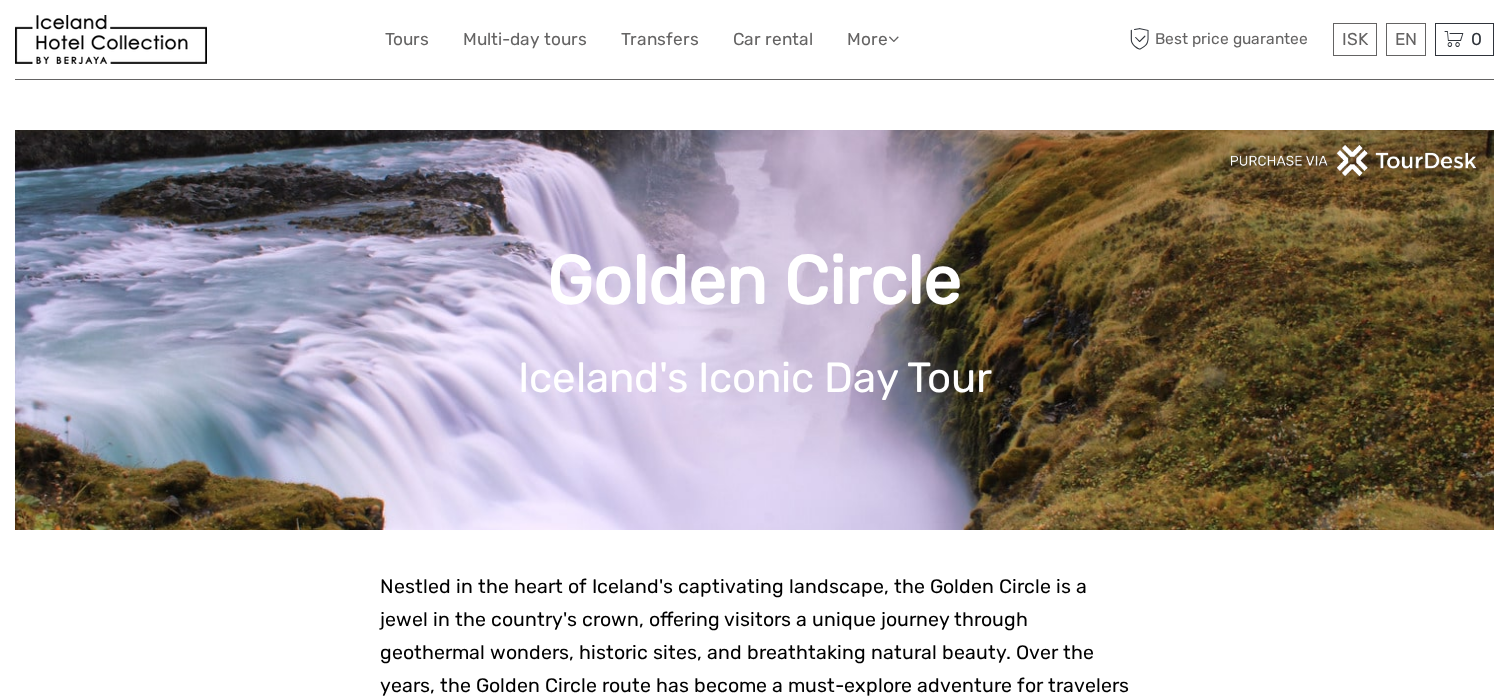 scroll, scrollTop: 0, scrollLeft: 0, axis: both 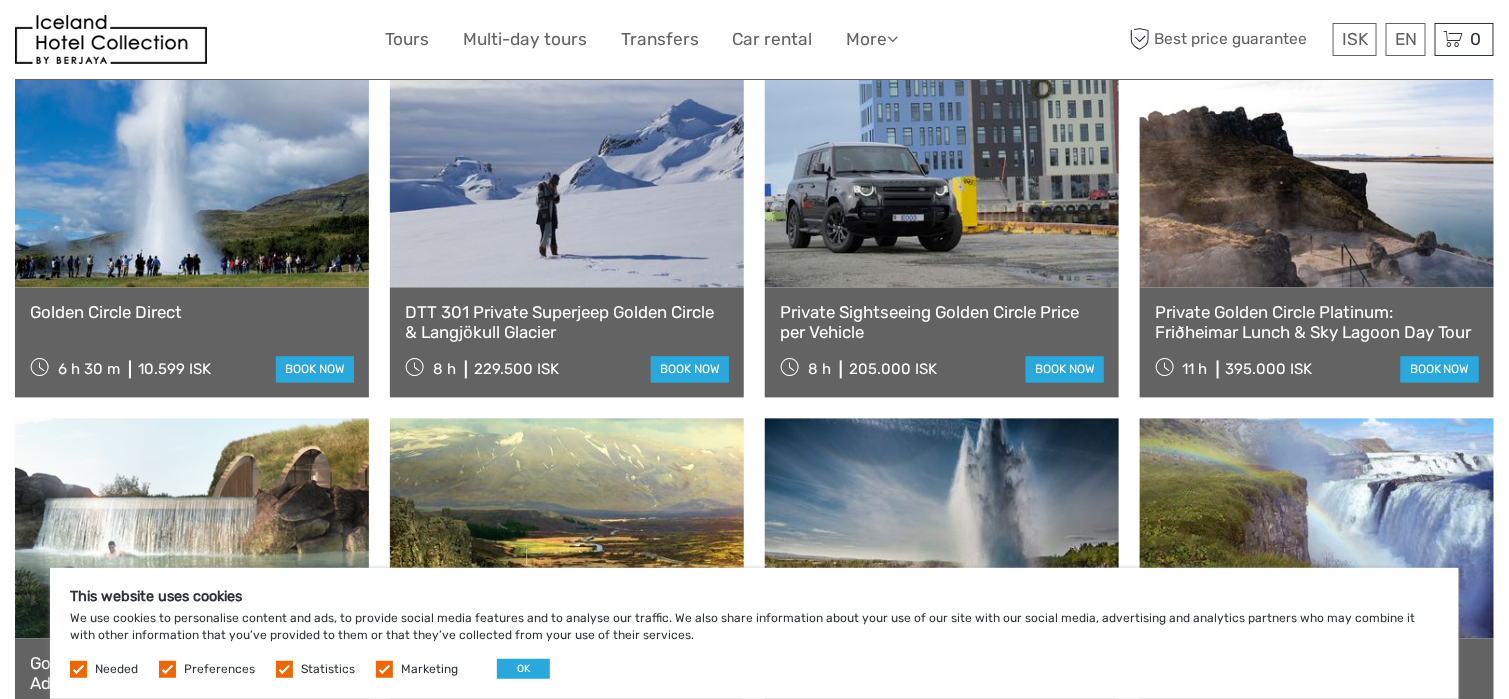 click on "395.000 ISK" at bounding box center (1269, 370) 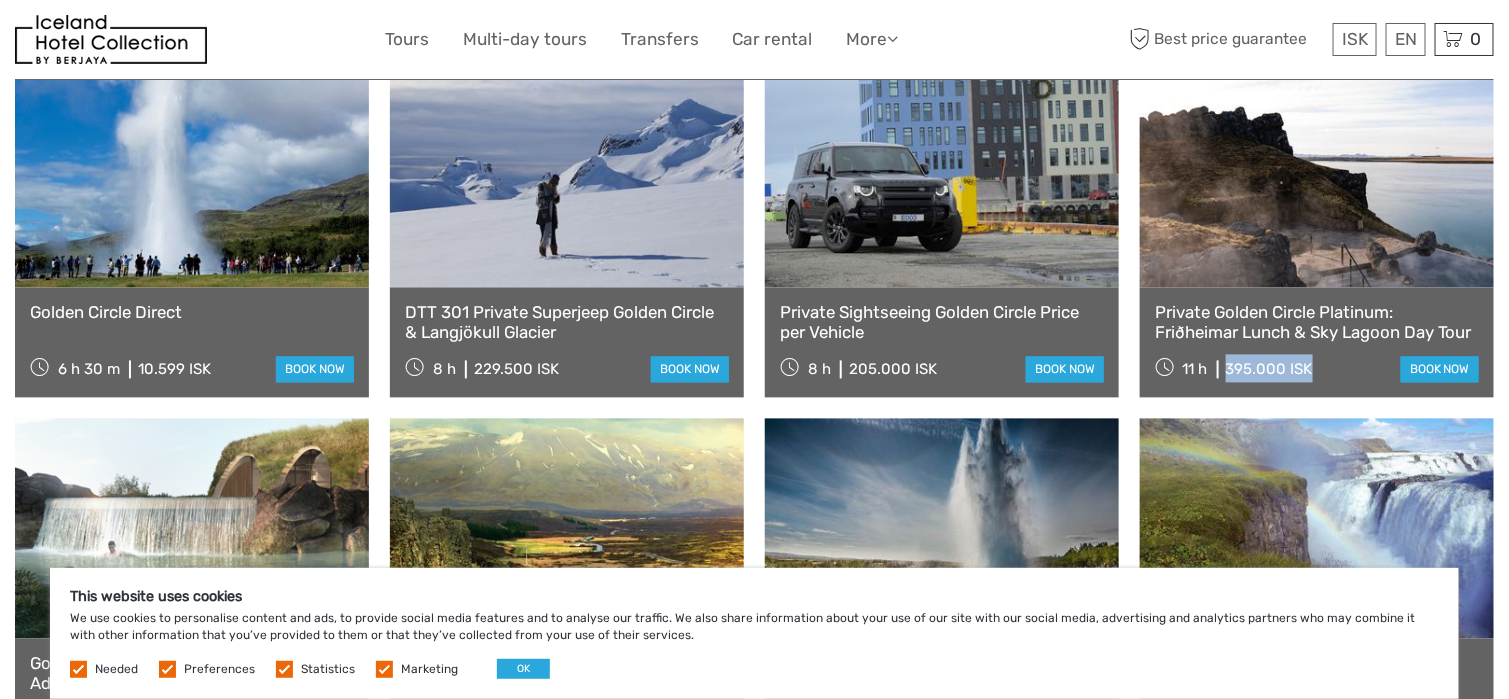 drag, startPoint x: 1314, startPoint y: 372, endPoint x: 1226, endPoint y: 378, distance: 88.20431 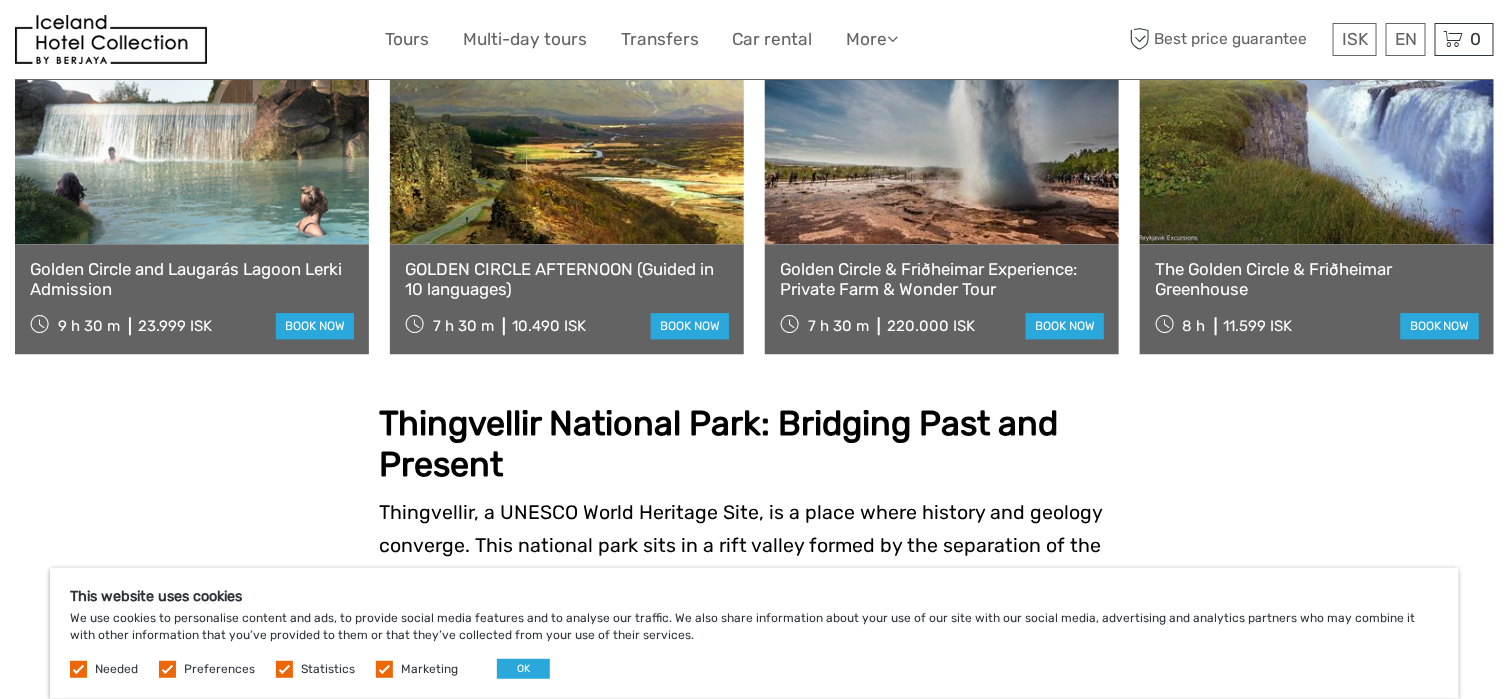 scroll, scrollTop: 1800, scrollLeft: 0, axis: vertical 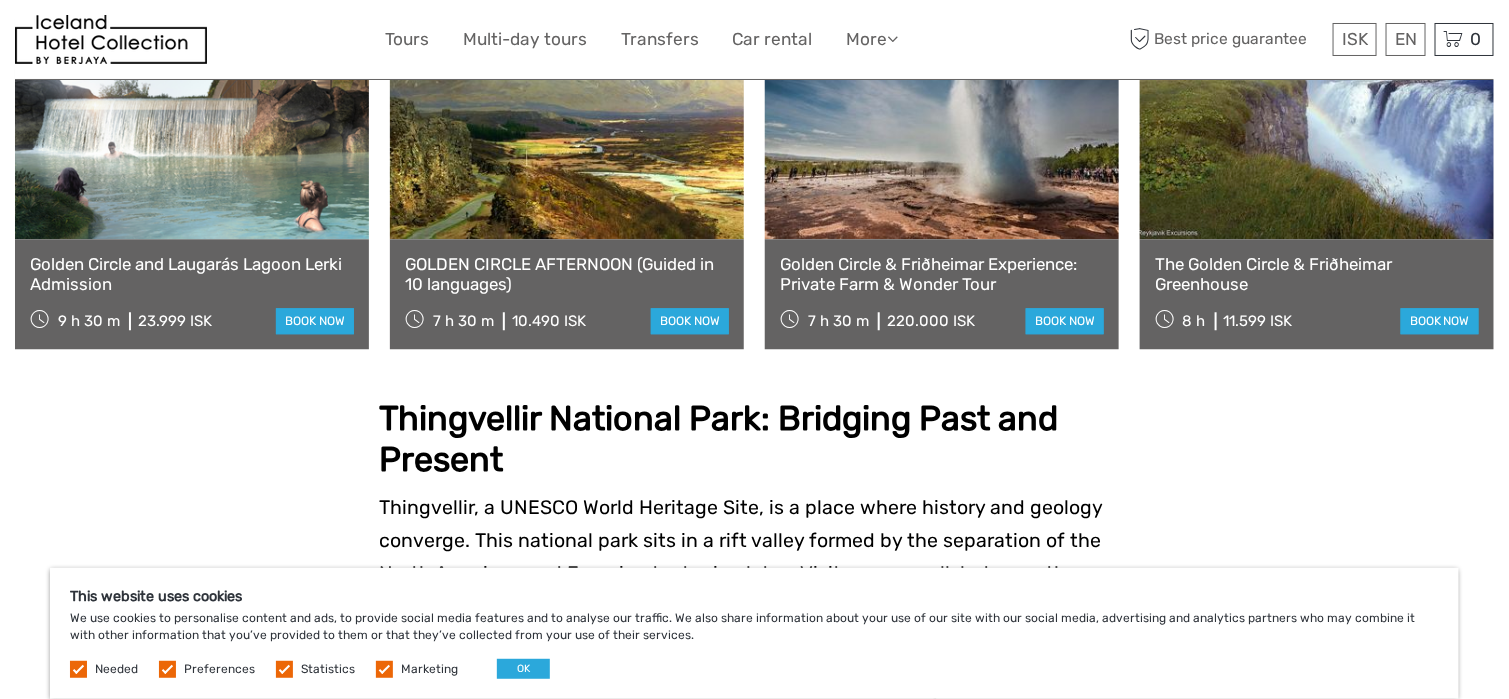 click on "11.599 ISK" at bounding box center [1258, 321] 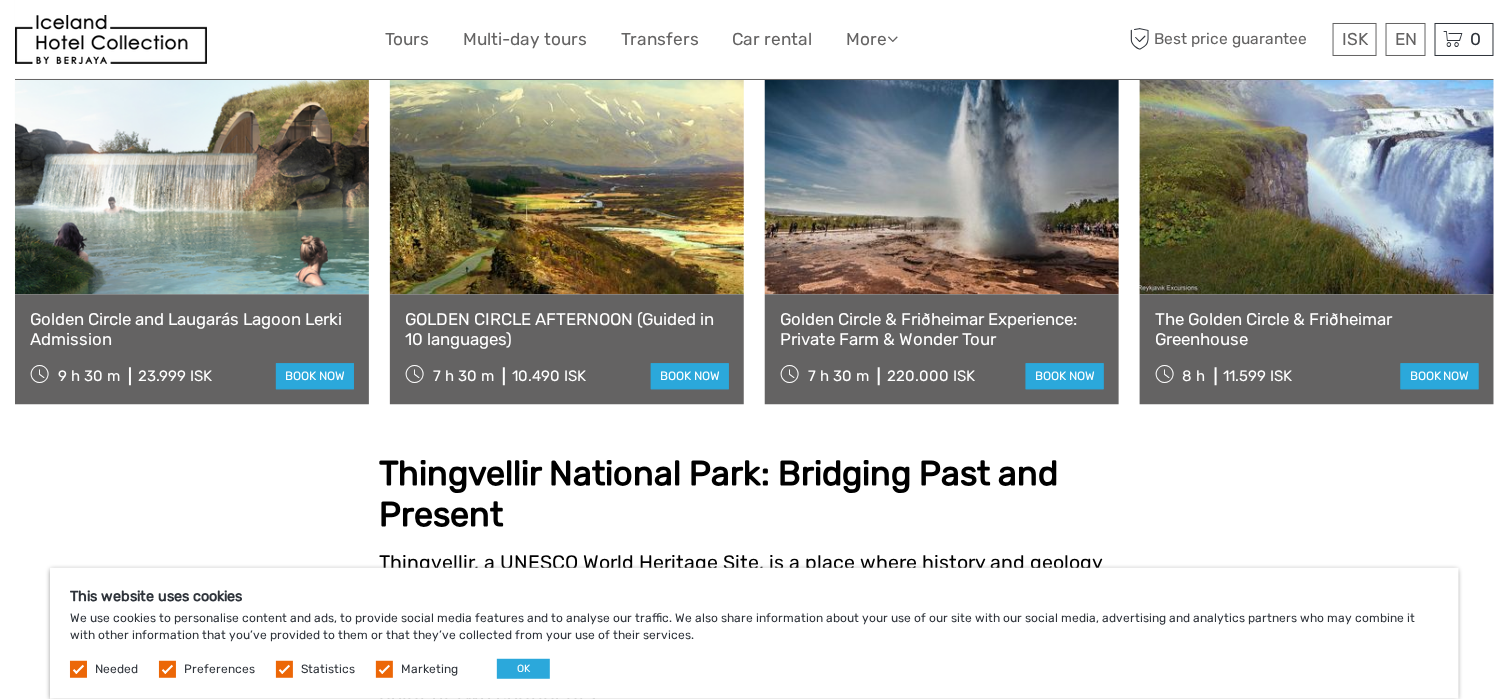 scroll, scrollTop: 1700, scrollLeft: 0, axis: vertical 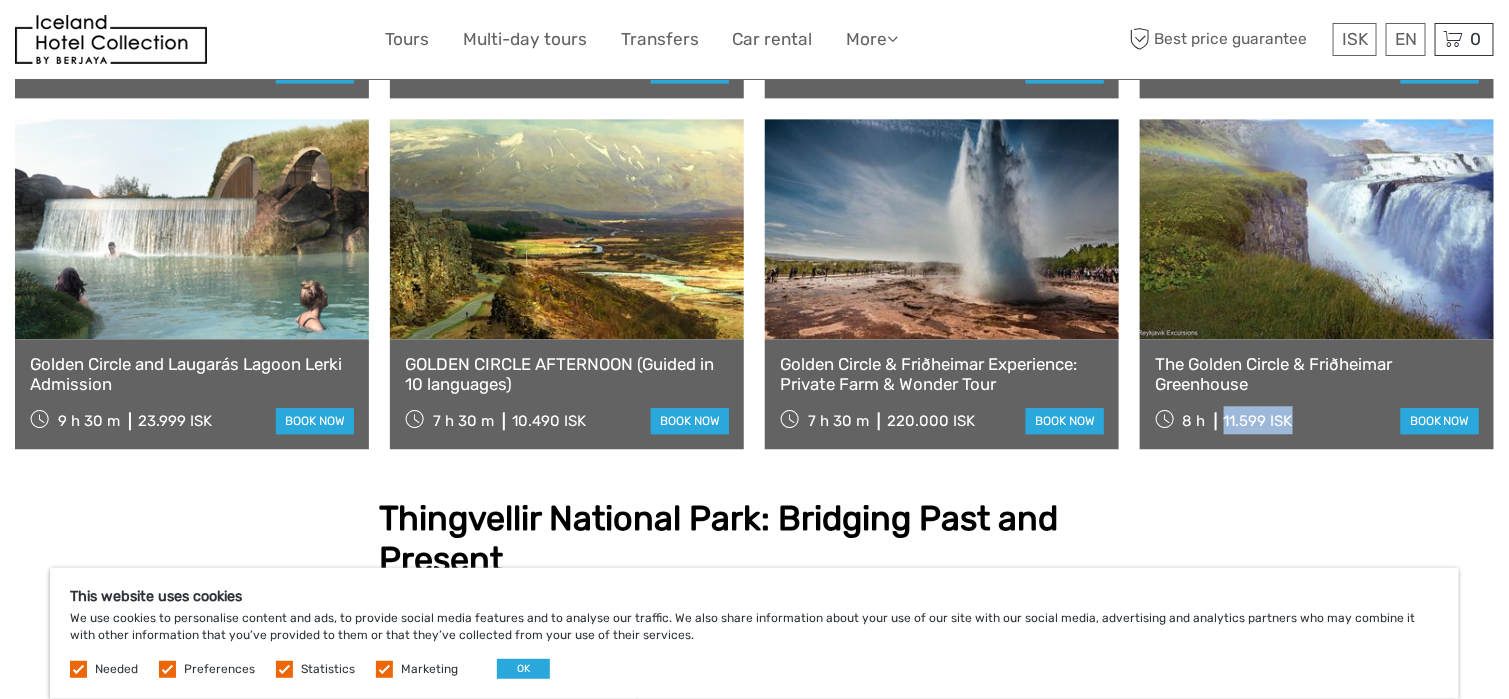 drag, startPoint x: 1296, startPoint y: 423, endPoint x: 1224, endPoint y: 426, distance: 72.06247 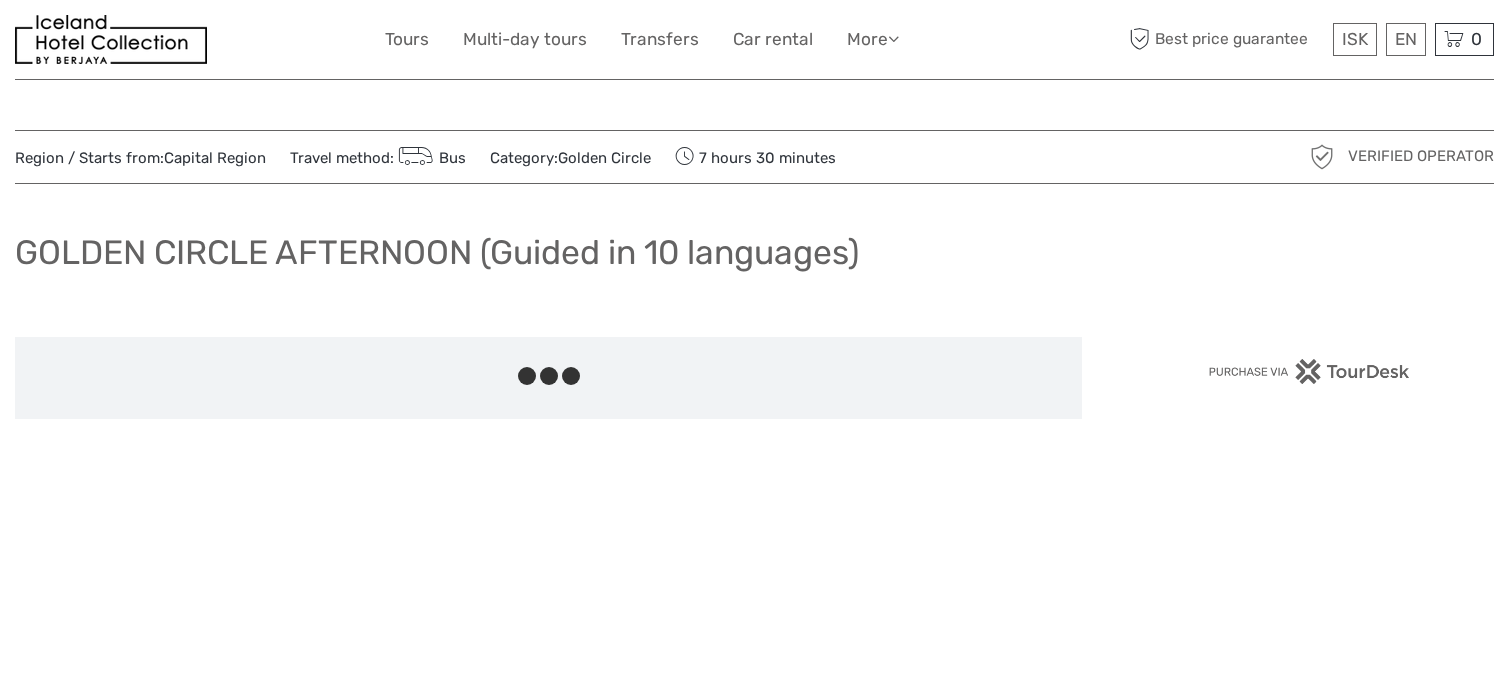 scroll, scrollTop: 0, scrollLeft: 0, axis: both 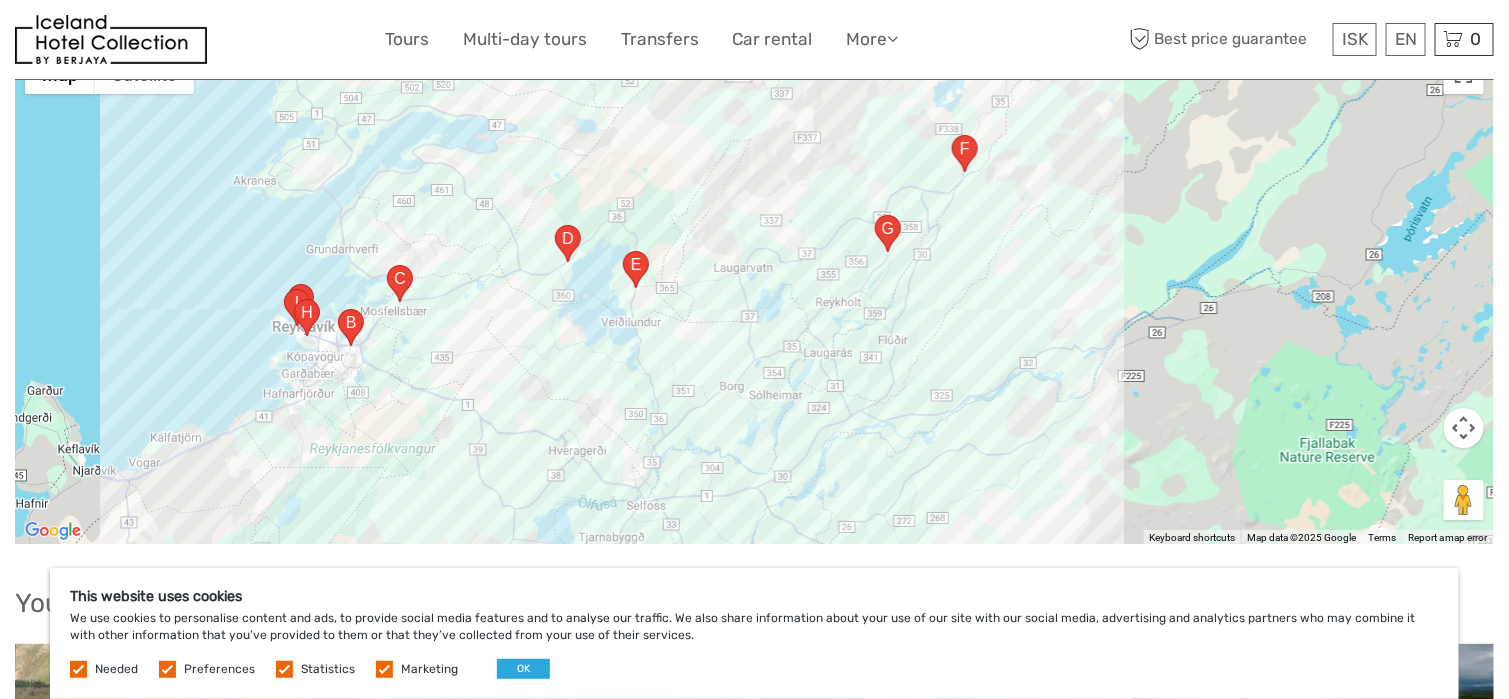 drag, startPoint x: 955, startPoint y: 360, endPoint x: 829, endPoint y: 352, distance: 126.253716 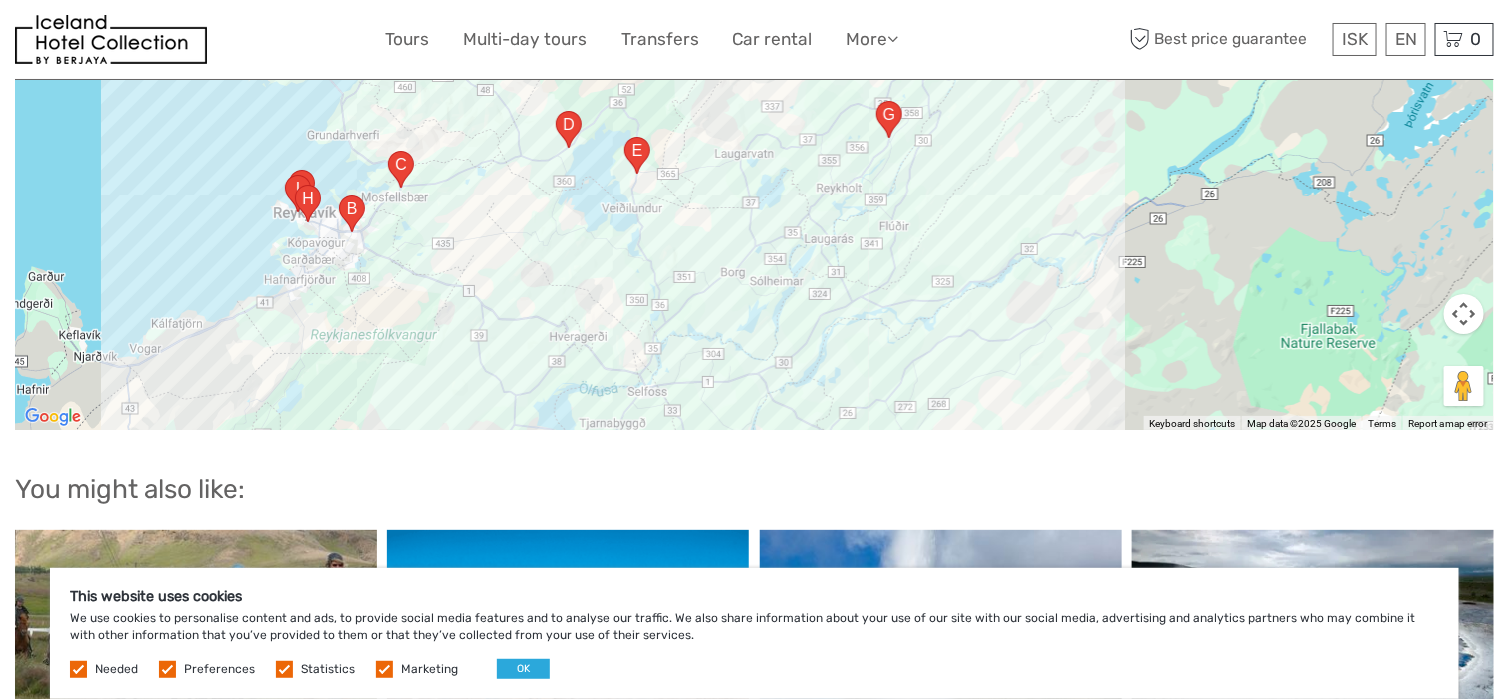 scroll, scrollTop: 3000, scrollLeft: 0, axis: vertical 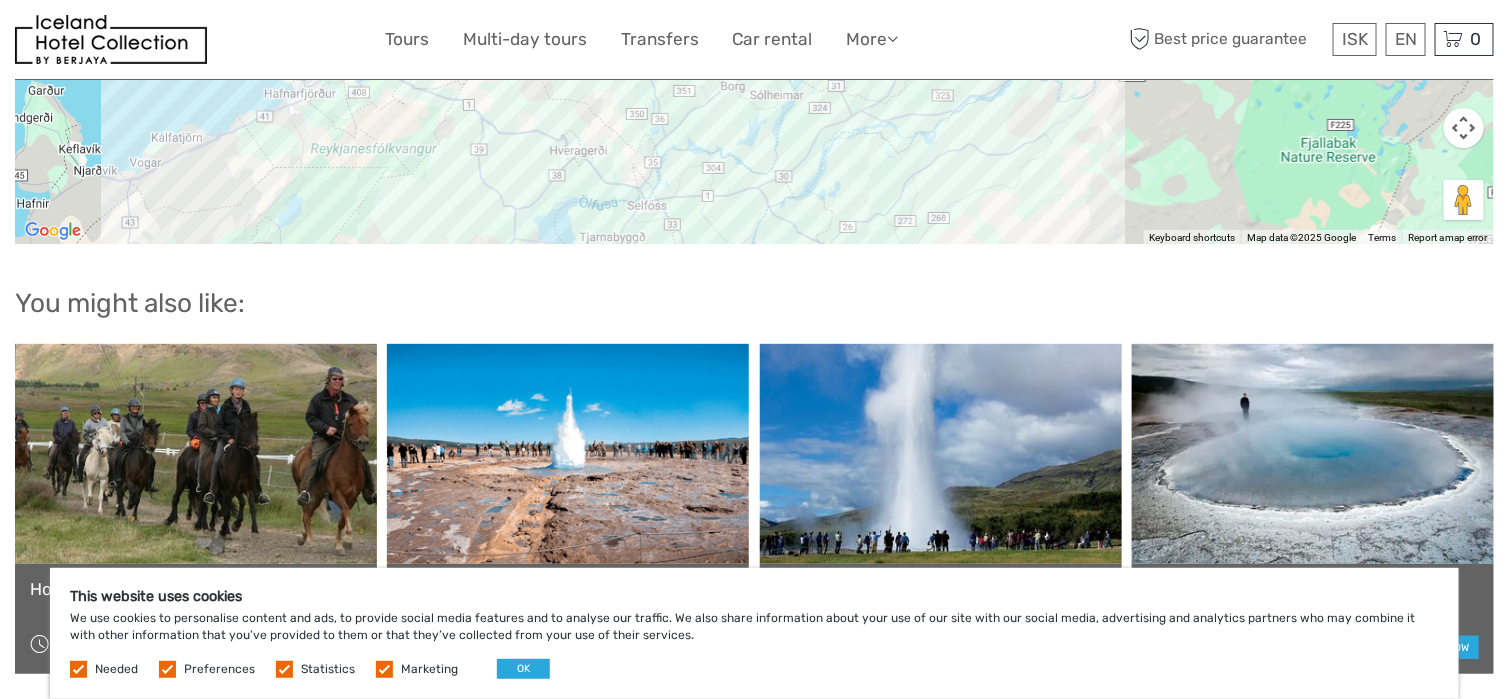 click at bounding box center [384, 669] 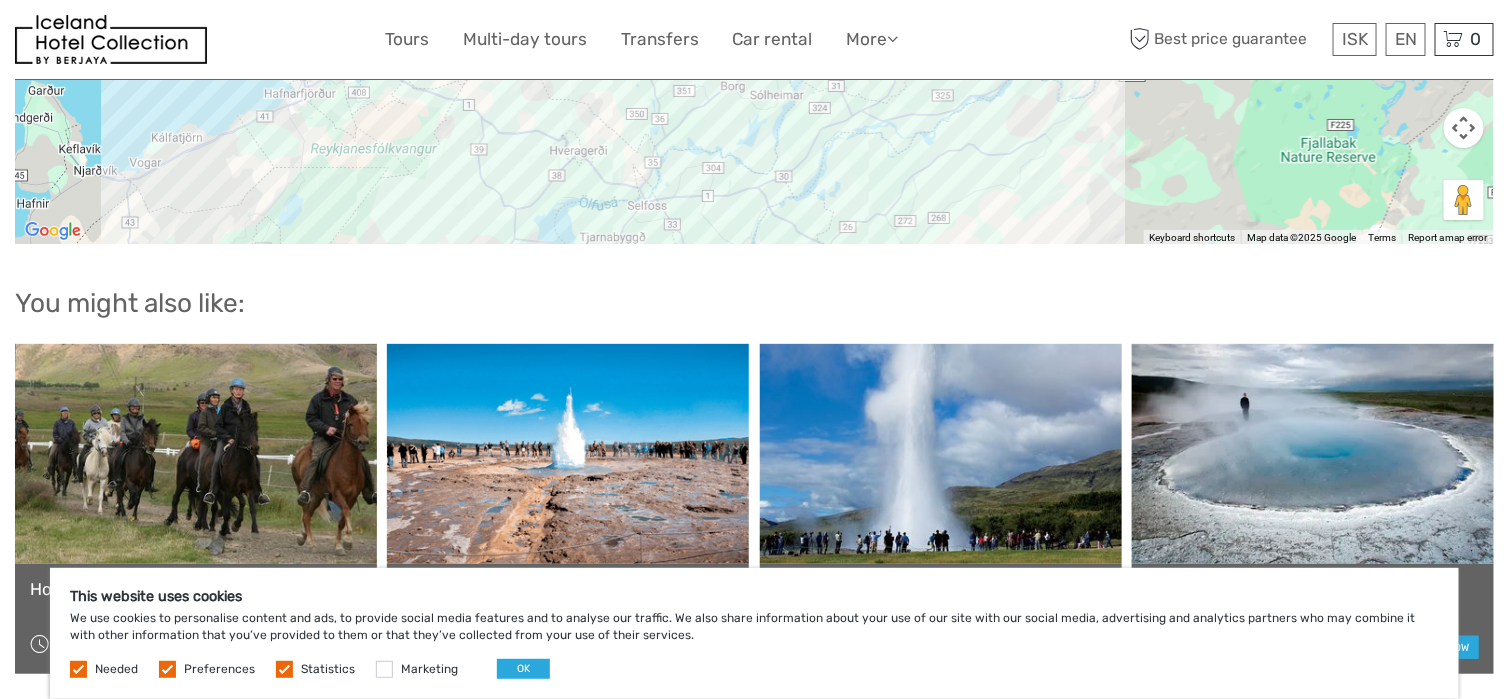 click on "Statistics" at bounding box center (317, 668) 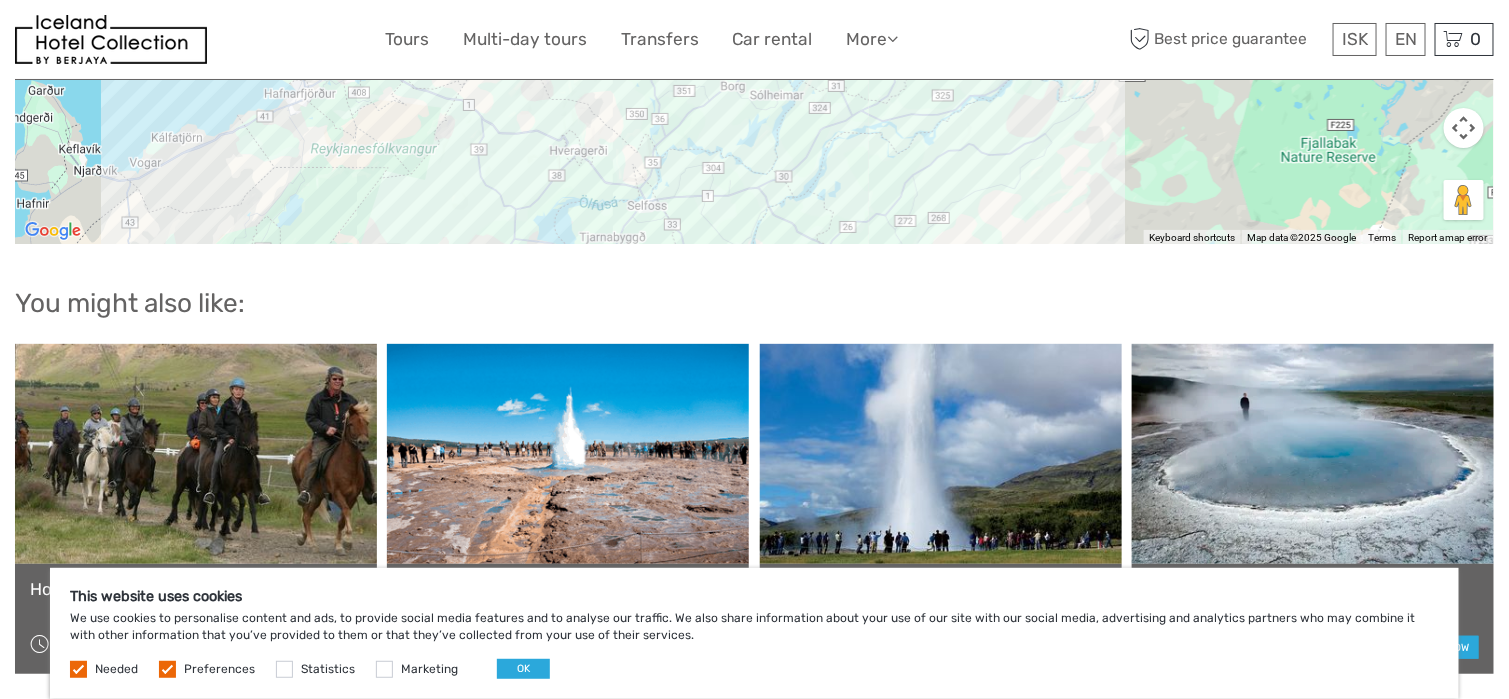 click at bounding box center (167, 669) 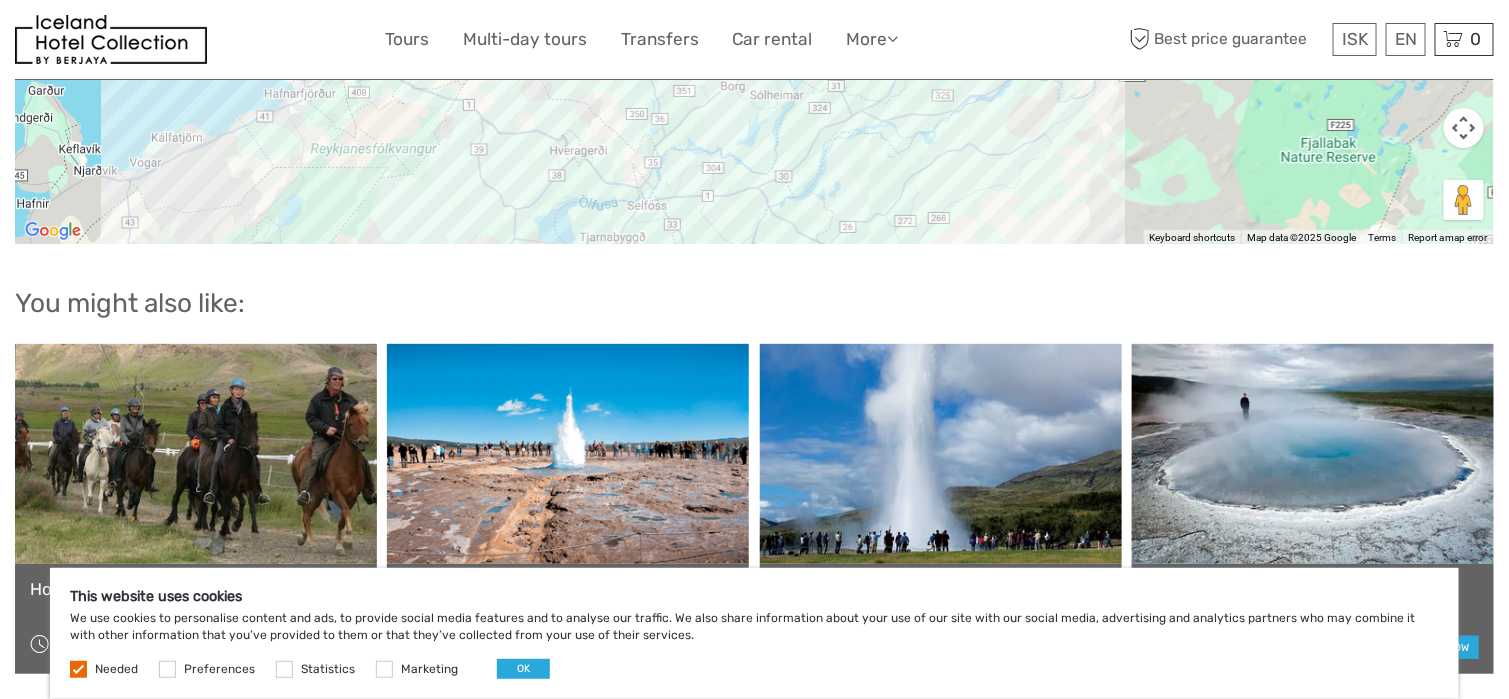 click at bounding box center (78, 669) 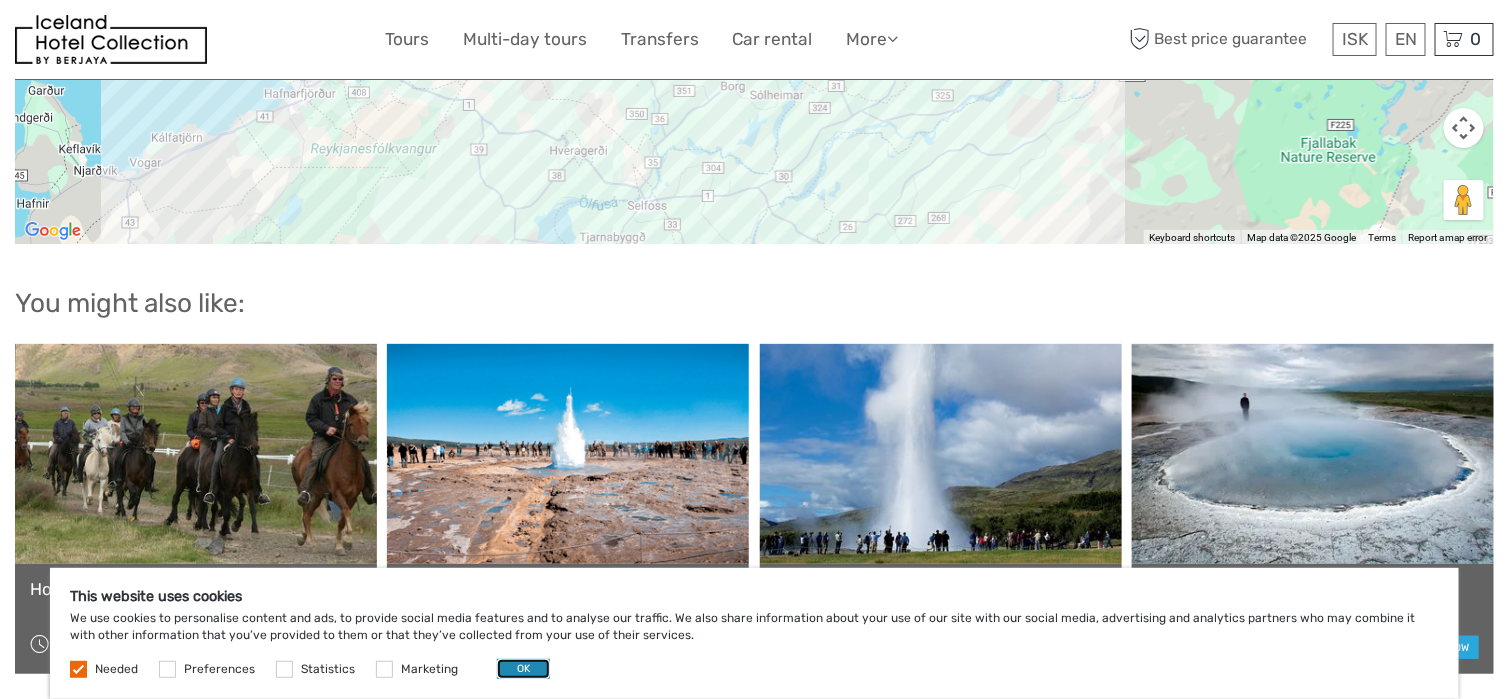 click on "OK" at bounding box center (523, 669) 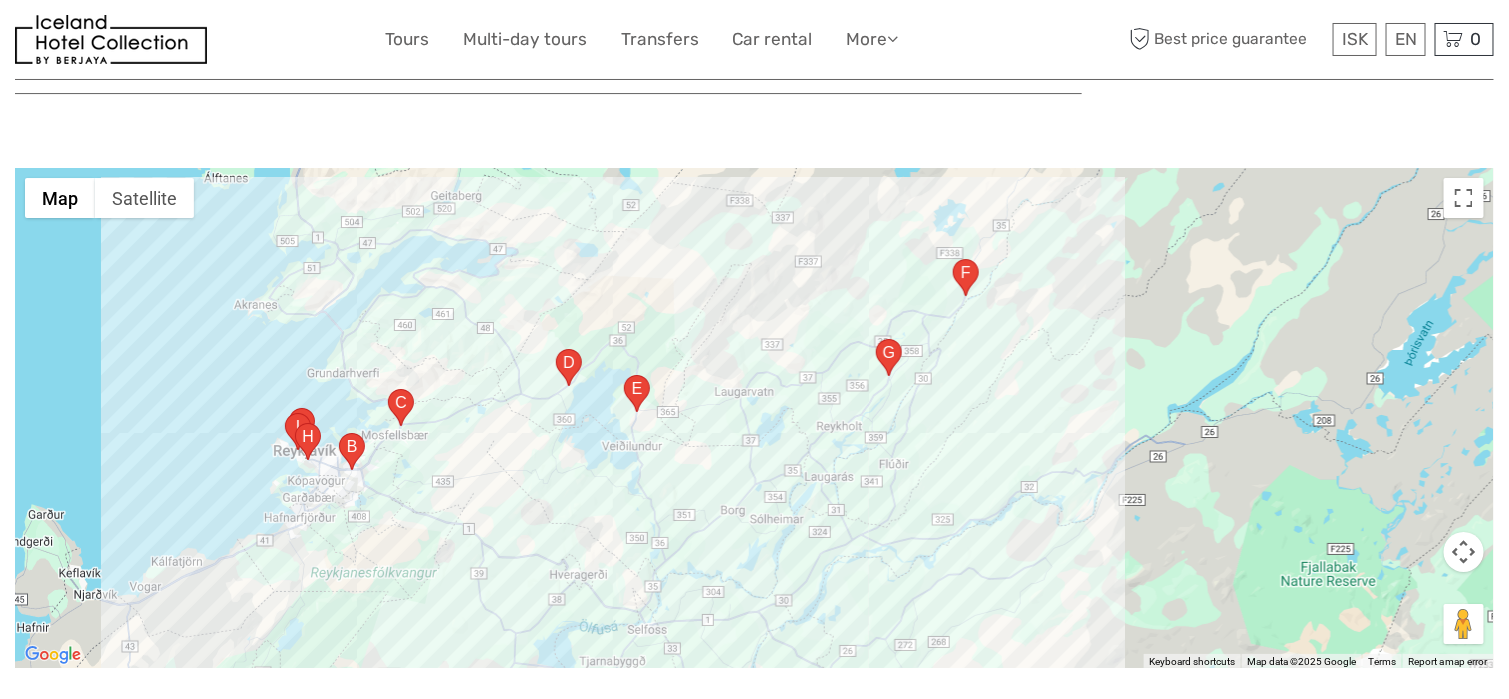 scroll, scrollTop: 2700, scrollLeft: 0, axis: vertical 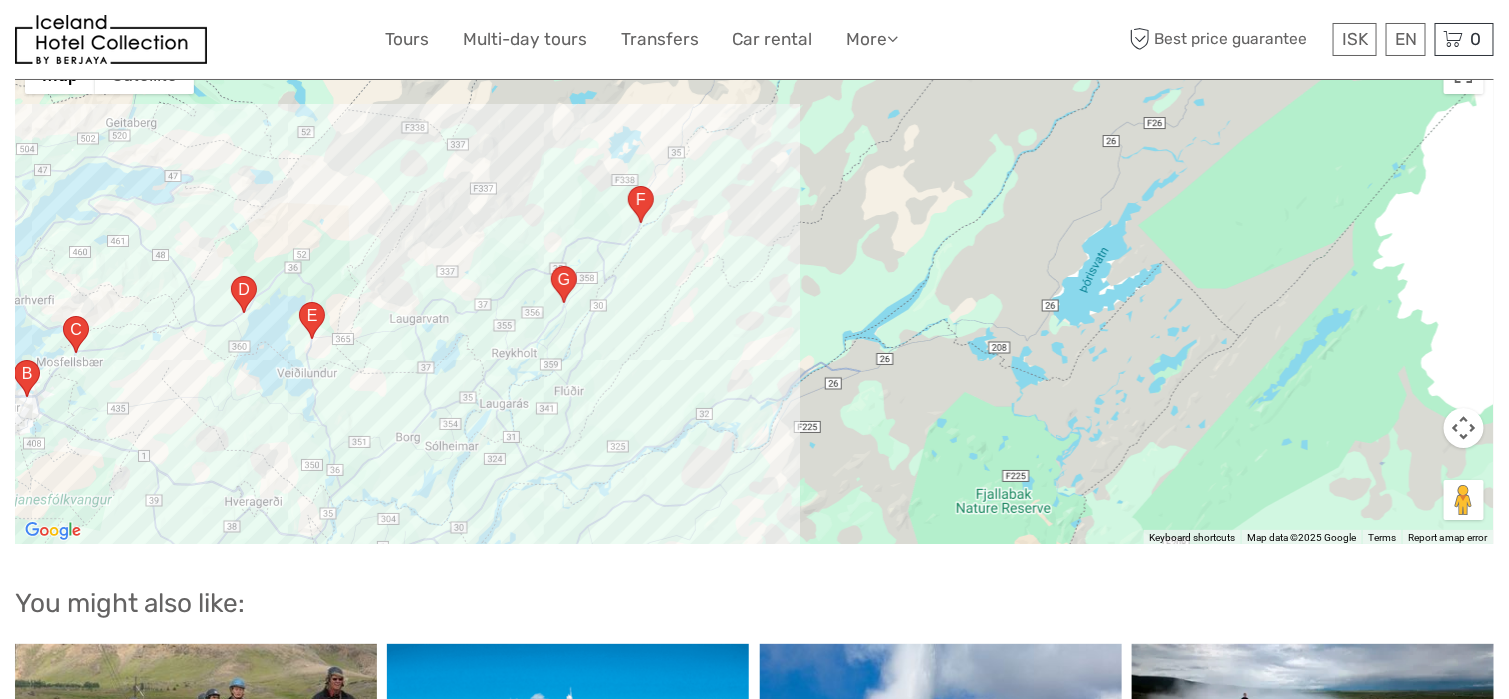 drag, startPoint x: 590, startPoint y: 388, endPoint x: 277, endPoint y: 448, distance: 318.6989 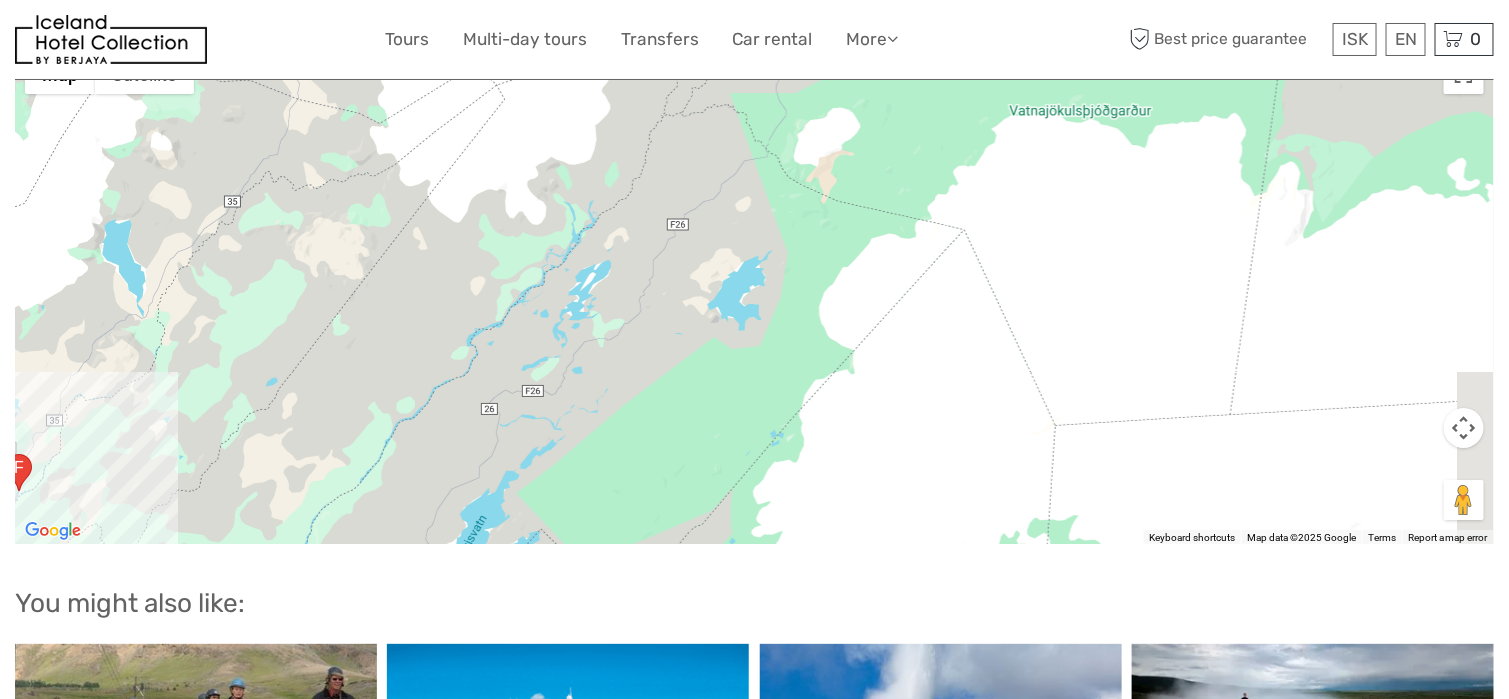 drag, startPoint x: 1023, startPoint y: 359, endPoint x: 1004, endPoint y: 463, distance: 105.72133 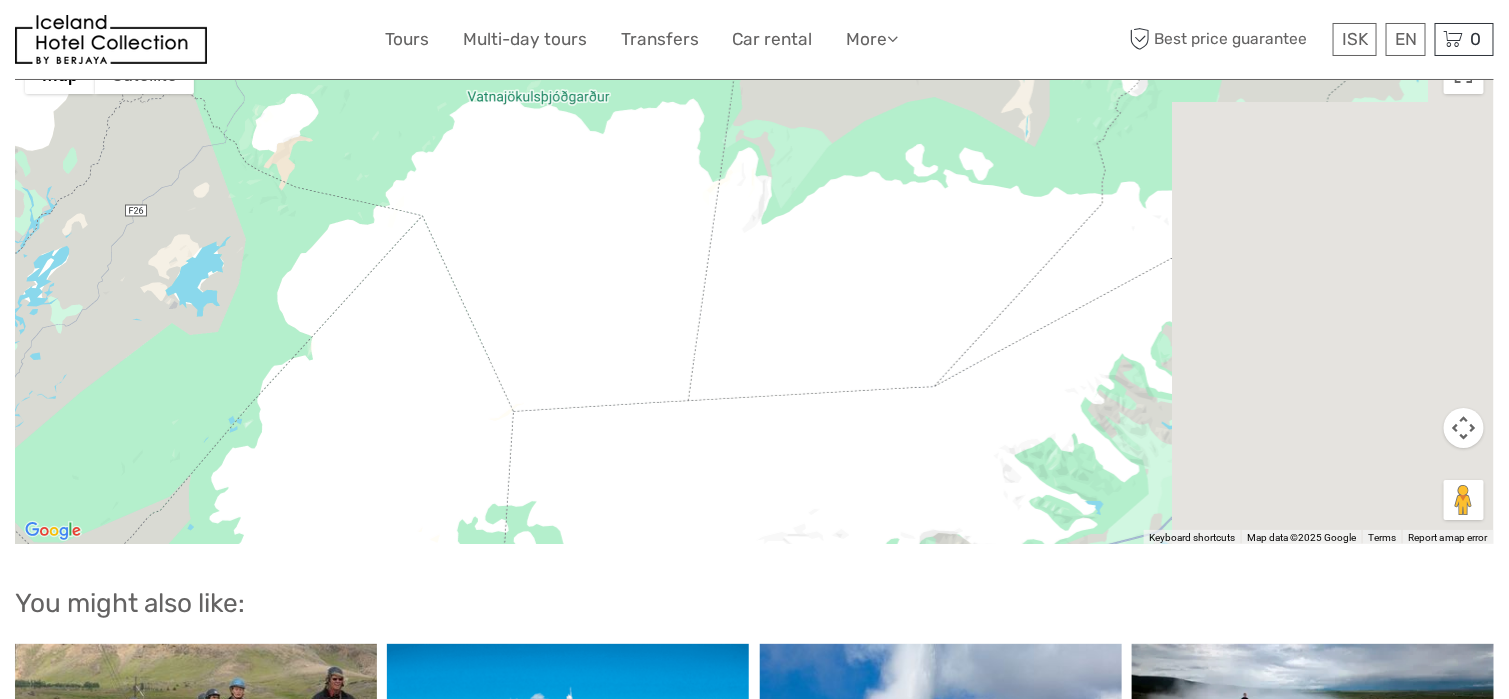 drag, startPoint x: 1220, startPoint y: 443, endPoint x: 665, endPoint y: 420, distance: 555.4764 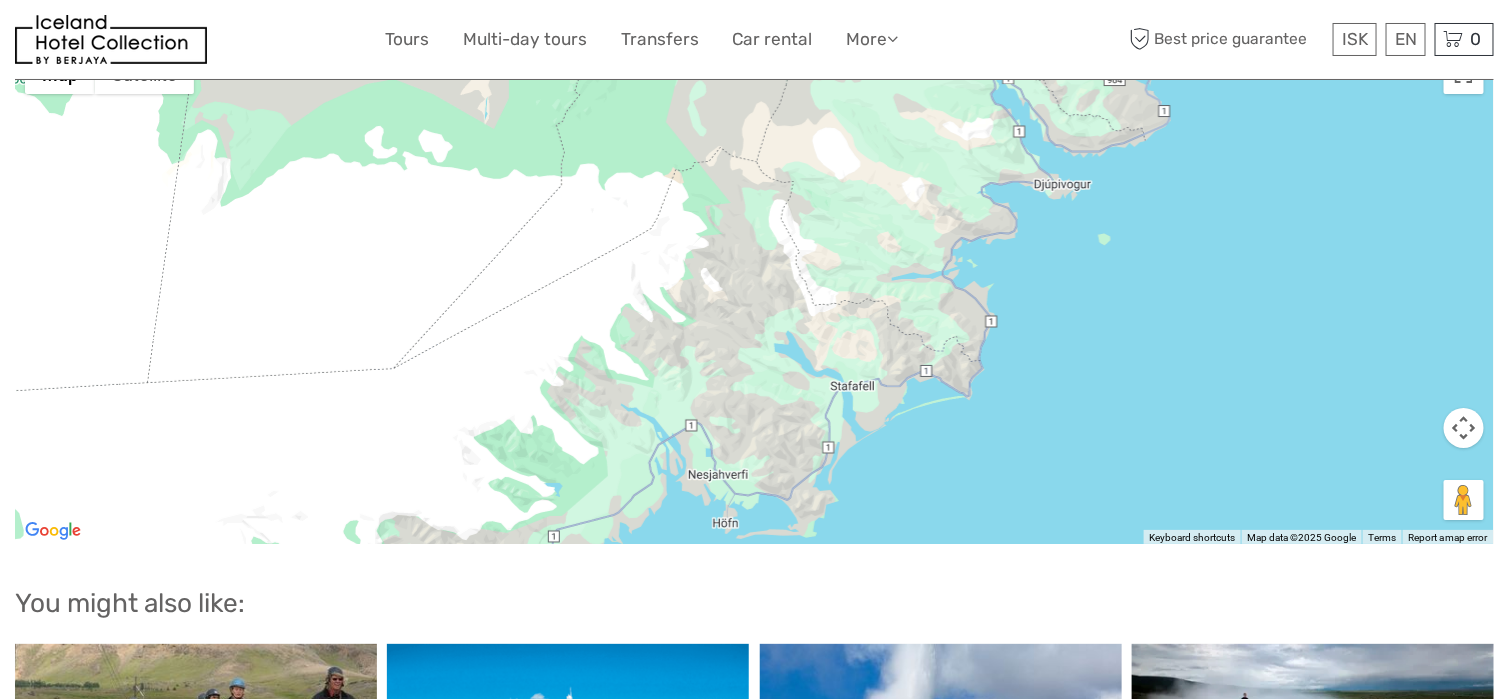 drag, startPoint x: 757, startPoint y: 331, endPoint x: 1283, endPoint y: 286, distance: 527.9214 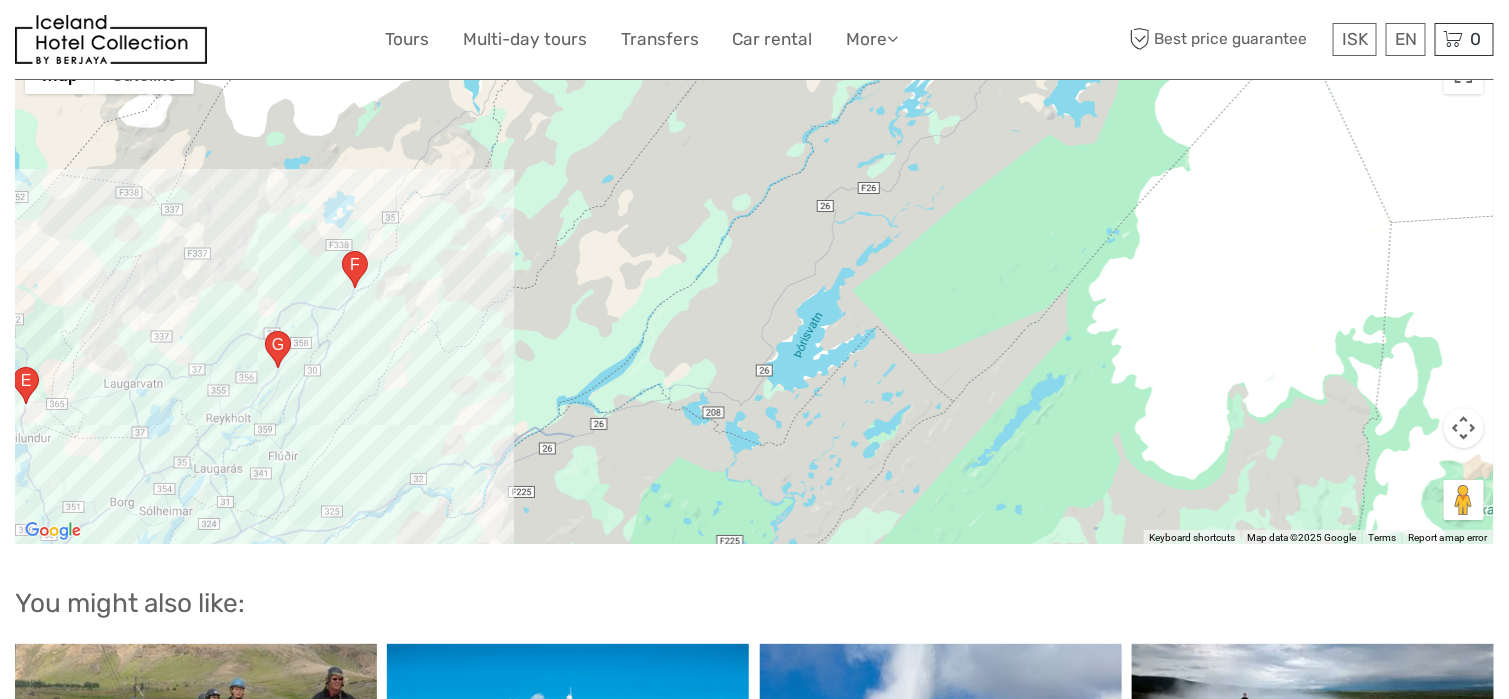 drag, startPoint x: 789, startPoint y: 220, endPoint x: 764, endPoint y: 364, distance: 146.15402 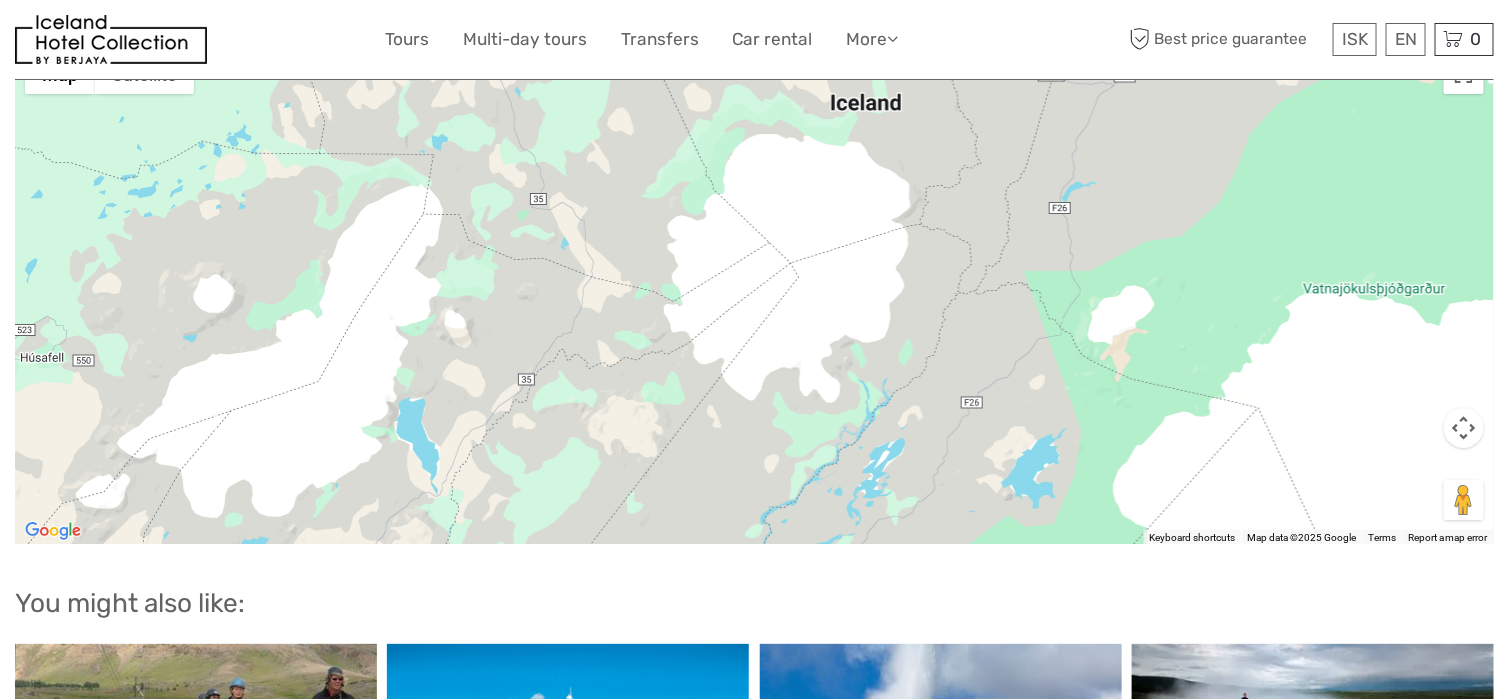 drag, startPoint x: 794, startPoint y: 202, endPoint x: 793, endPoint y: 340, distance: 138.00362 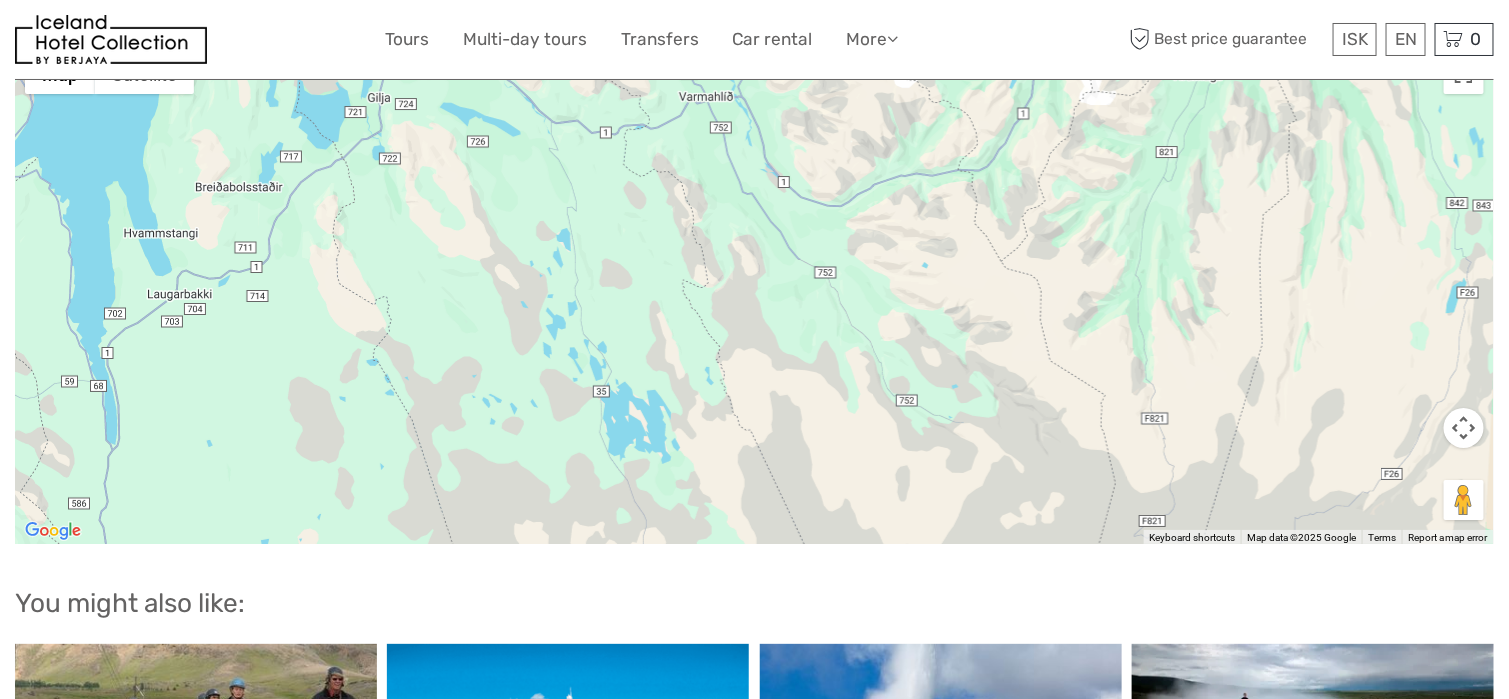 drag, startPoint x: 807, startPoint y: 305, endPoint x: 933, endPoint y: 579, distance: 301.5825 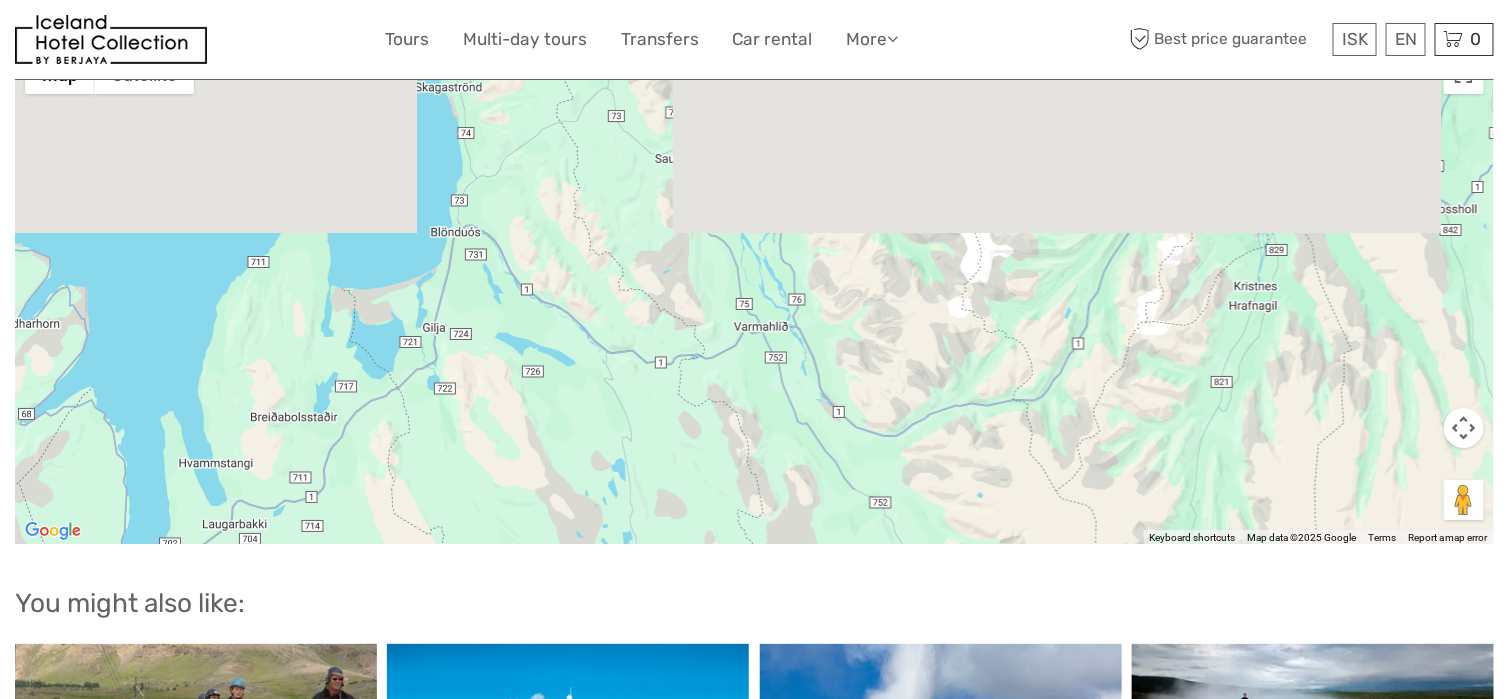 drag, startPoint x: 835, startPoint y: 331, endPoint x: 821, endPoint y: 494, distance: 163.60013 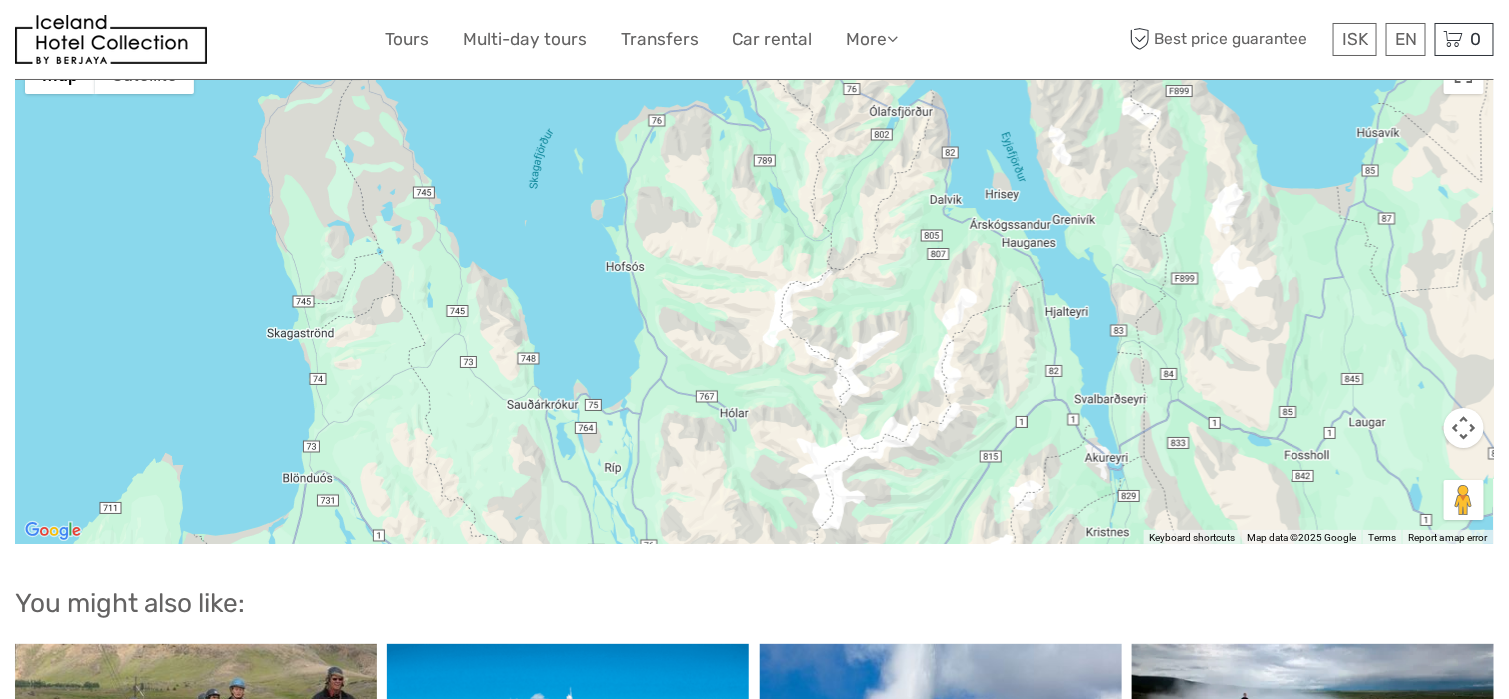drag, startPoint x: 778, startPoint y: 409, endPoint x: 607, endPoint y: 544, distance: 217.86693 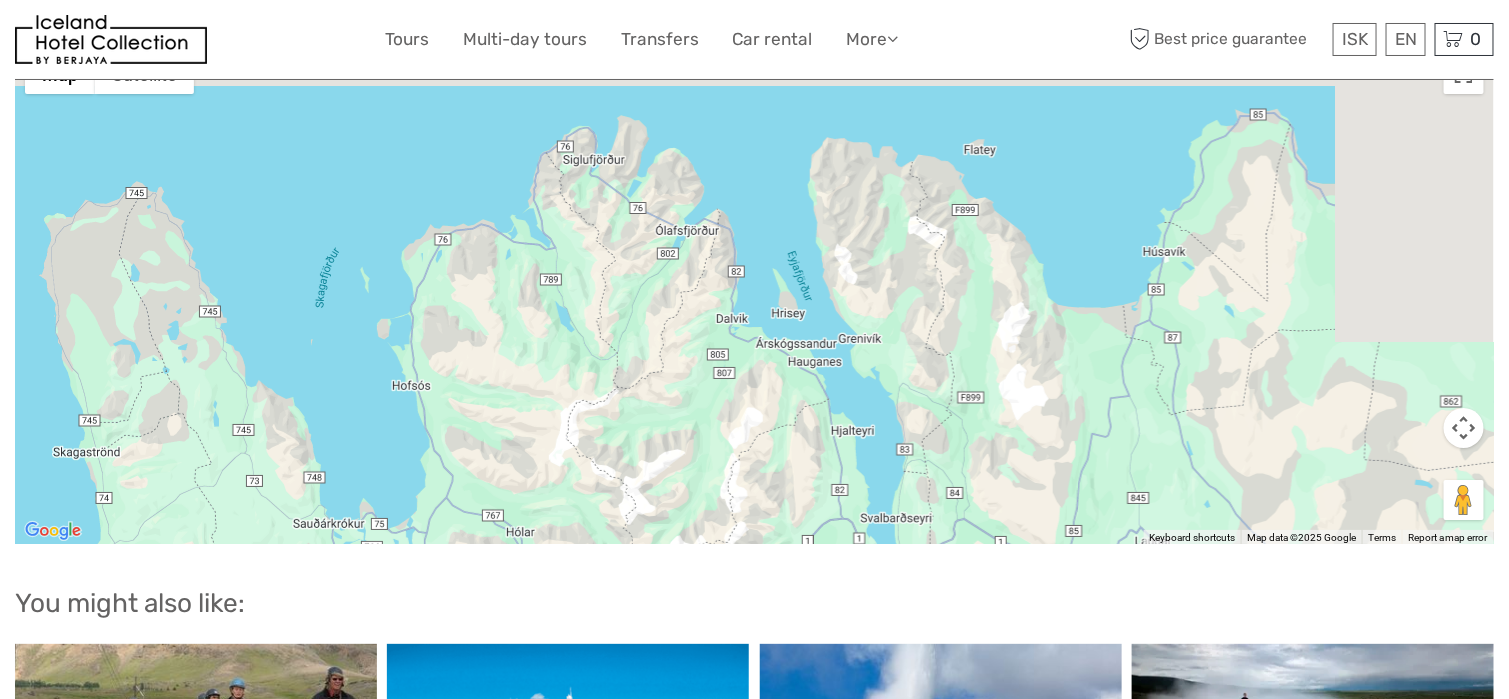 drag, startPoint x: 823, startPoint y: 396, endPoint x: 615, endPoint y: 526, distance: 245.28351 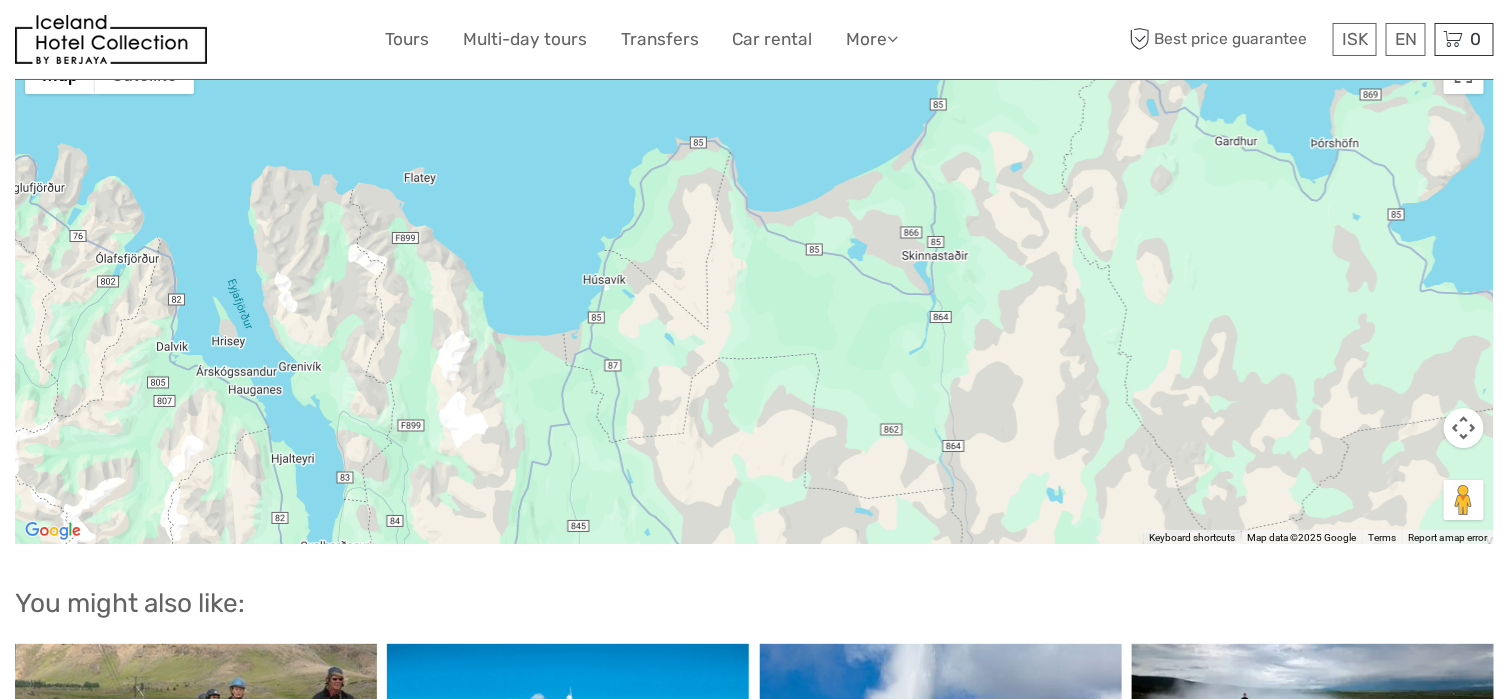 drag, startPoint x: 832, startPoint y: 400, endPoint x: 508, endPoint y: 411, distance: 324.18668 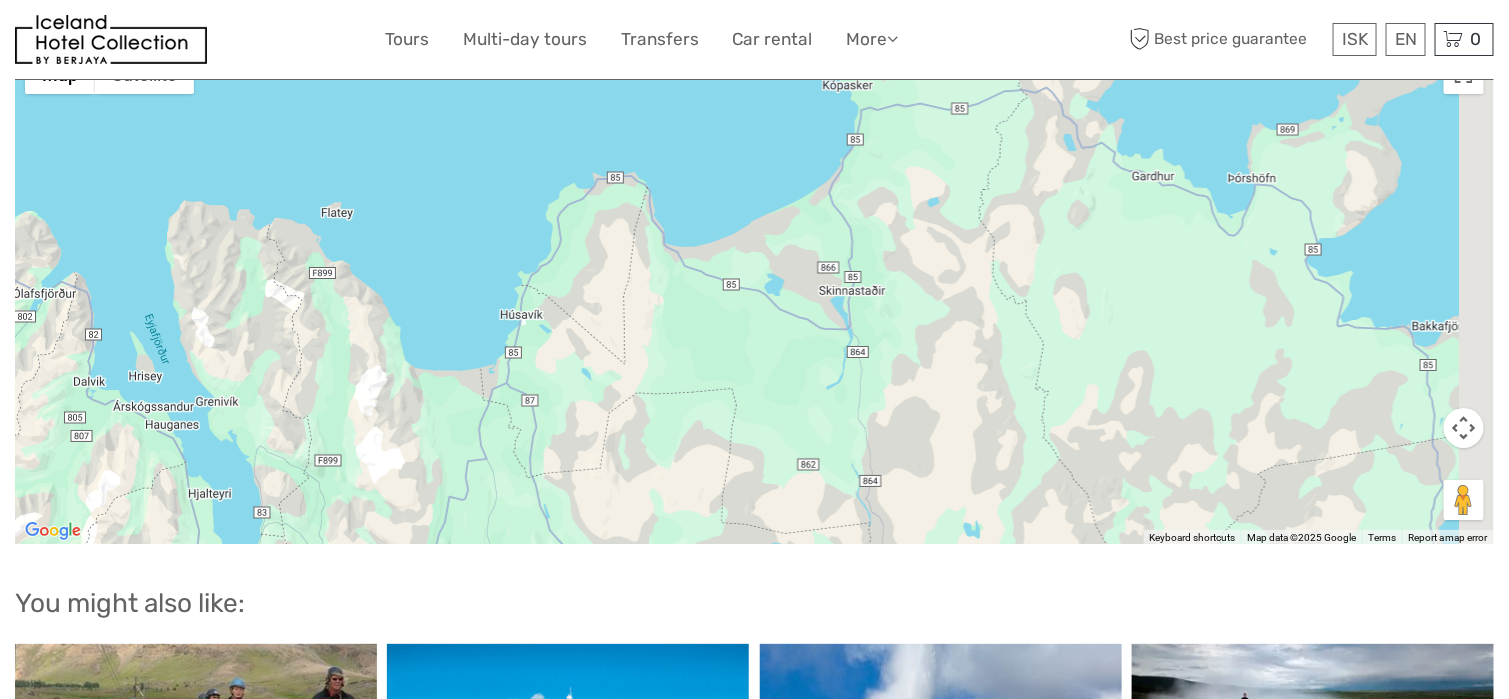 drag, startPoint x: 1208, startPoint y: 348, endPoint x: 884, endPoint y: 429, distance: 333.97156 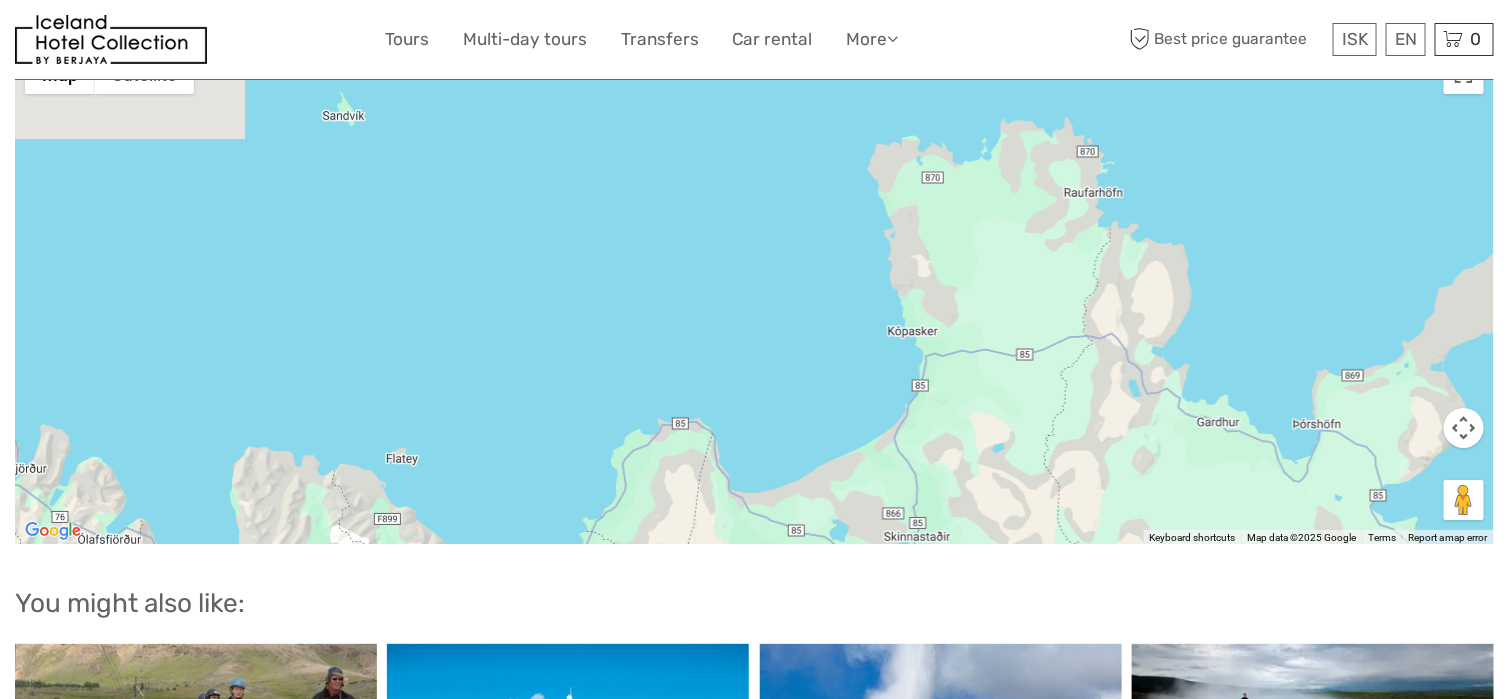 drag, startPoint x: 487, startPoint y: 382, endPoint x: 1379, endPoint y: 384, distance: 892.00226 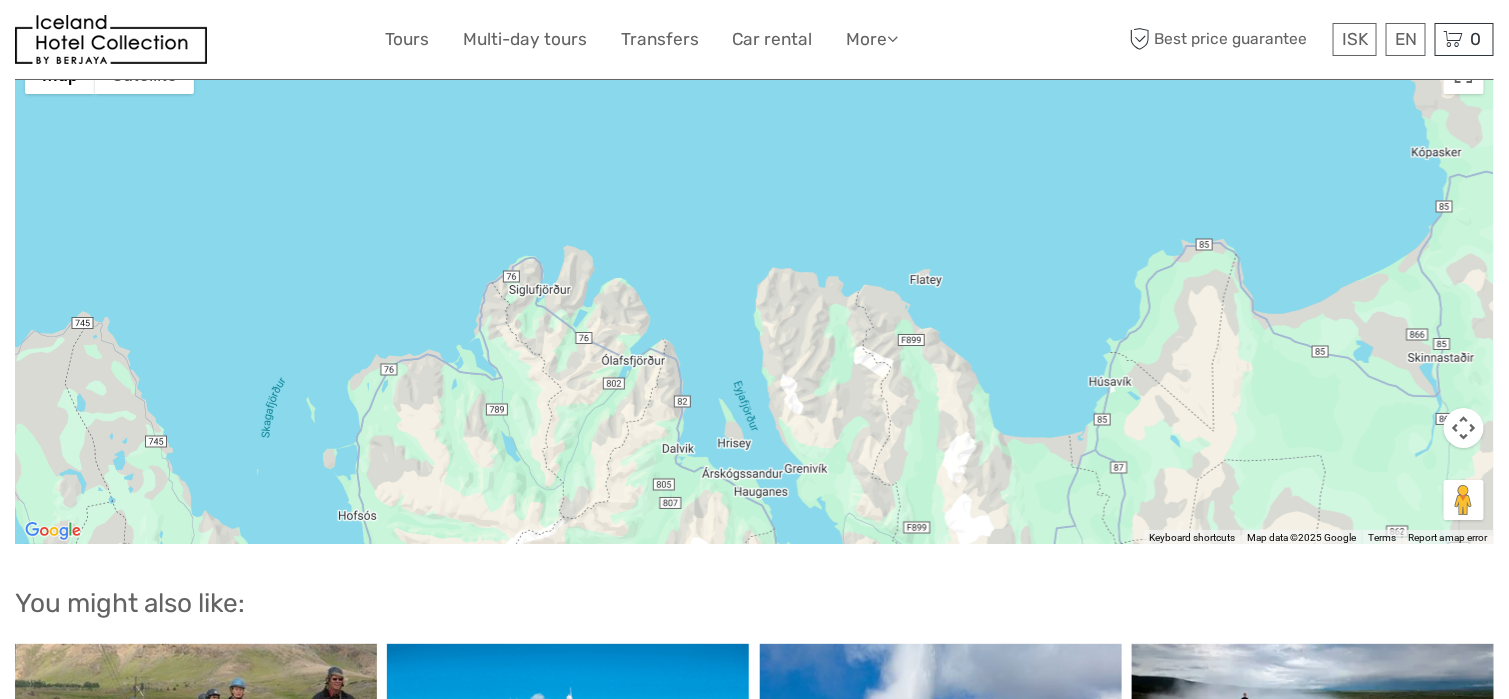 drag, startPoint x: 1219, startPoint y: 430, endPoint x: 933, endPoint y: 117, distance: 423.98703 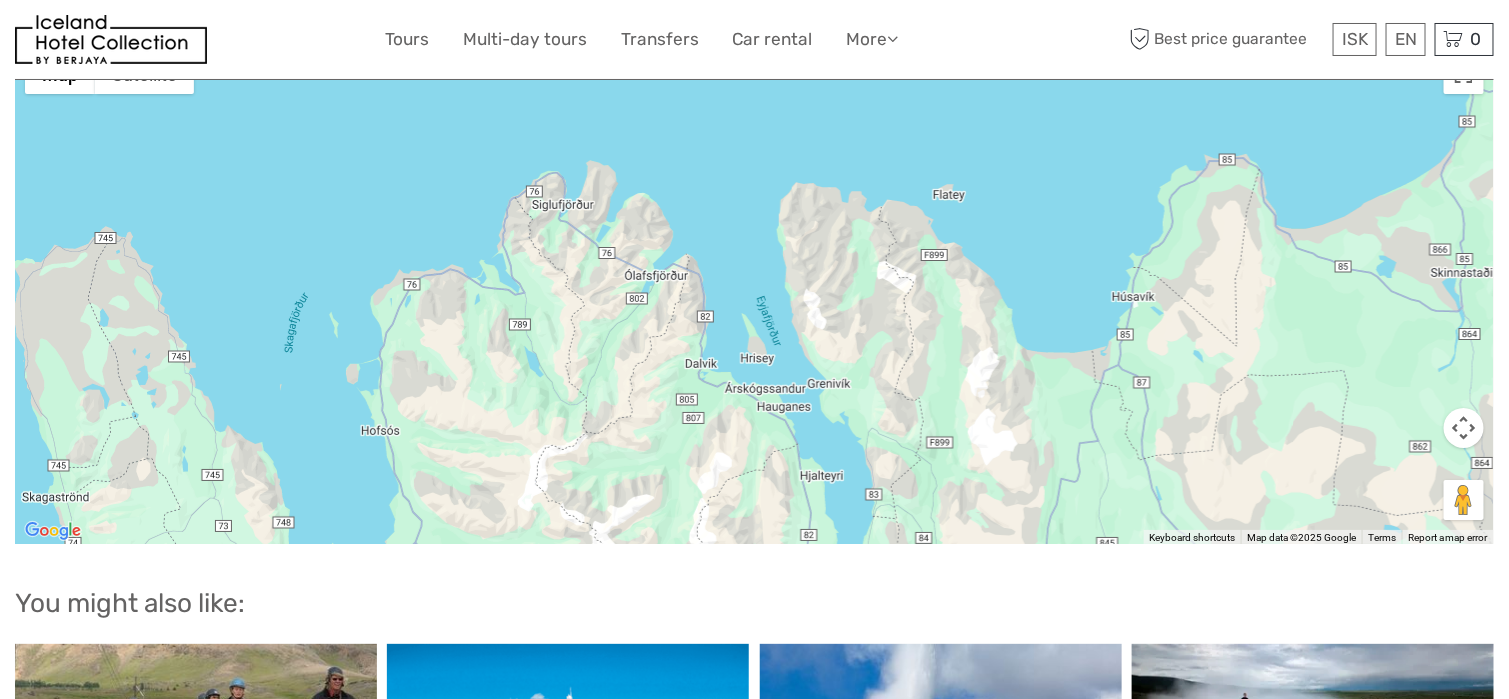 drag, startPoint x: 936, startPoint y: 414, endPoint x: 926, endPoint y: 396, distance: 20.59126 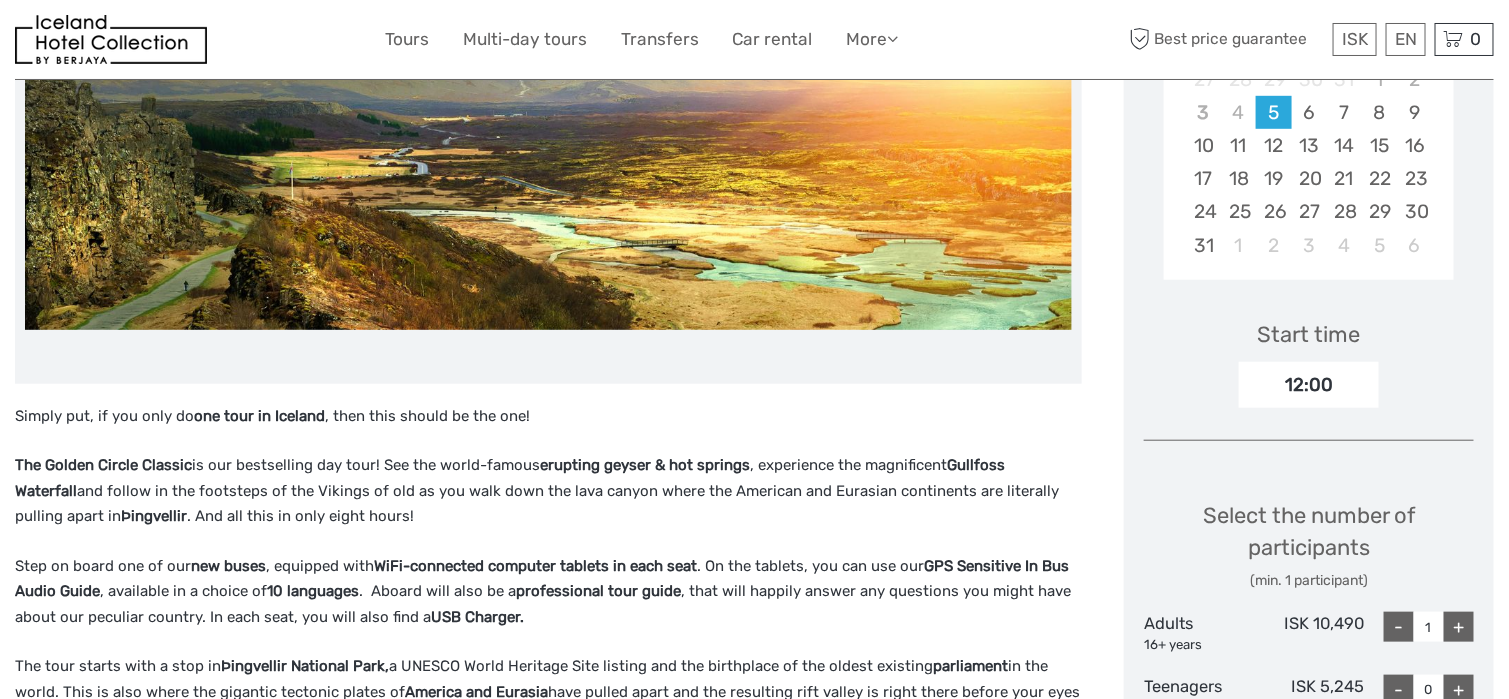 scroll, scrollTop: 200, scrollLeft: 0, axis: vertical 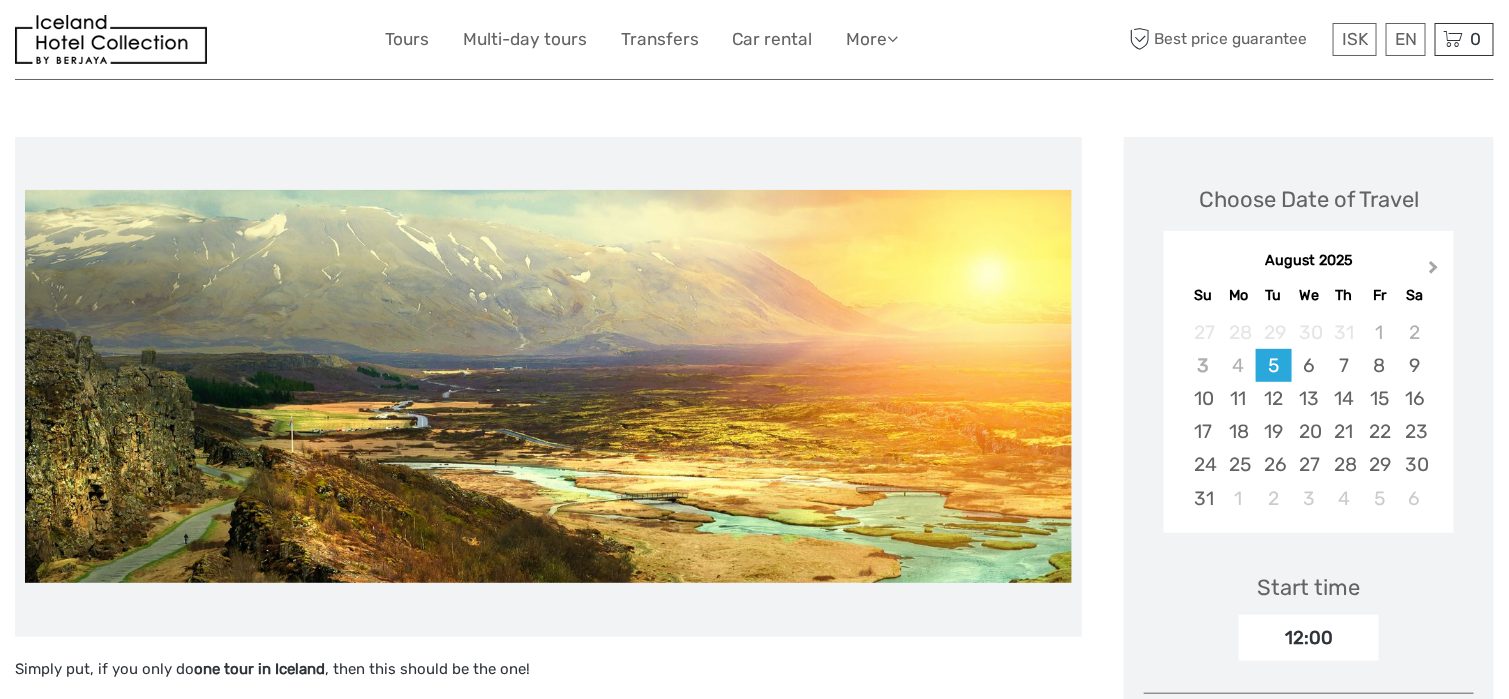click on "Next Month" at bounding box center (1434, 271) 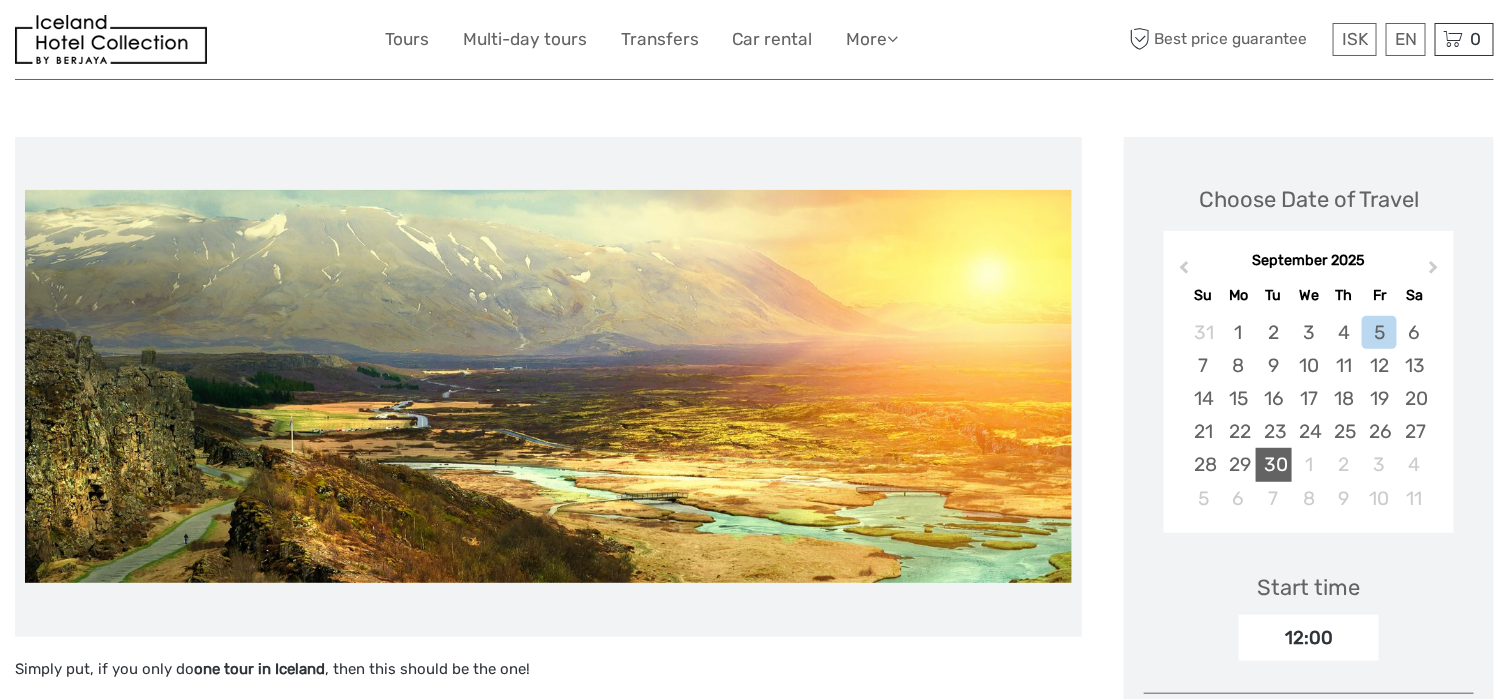 click on "30" at bounding box center [1273, 464] 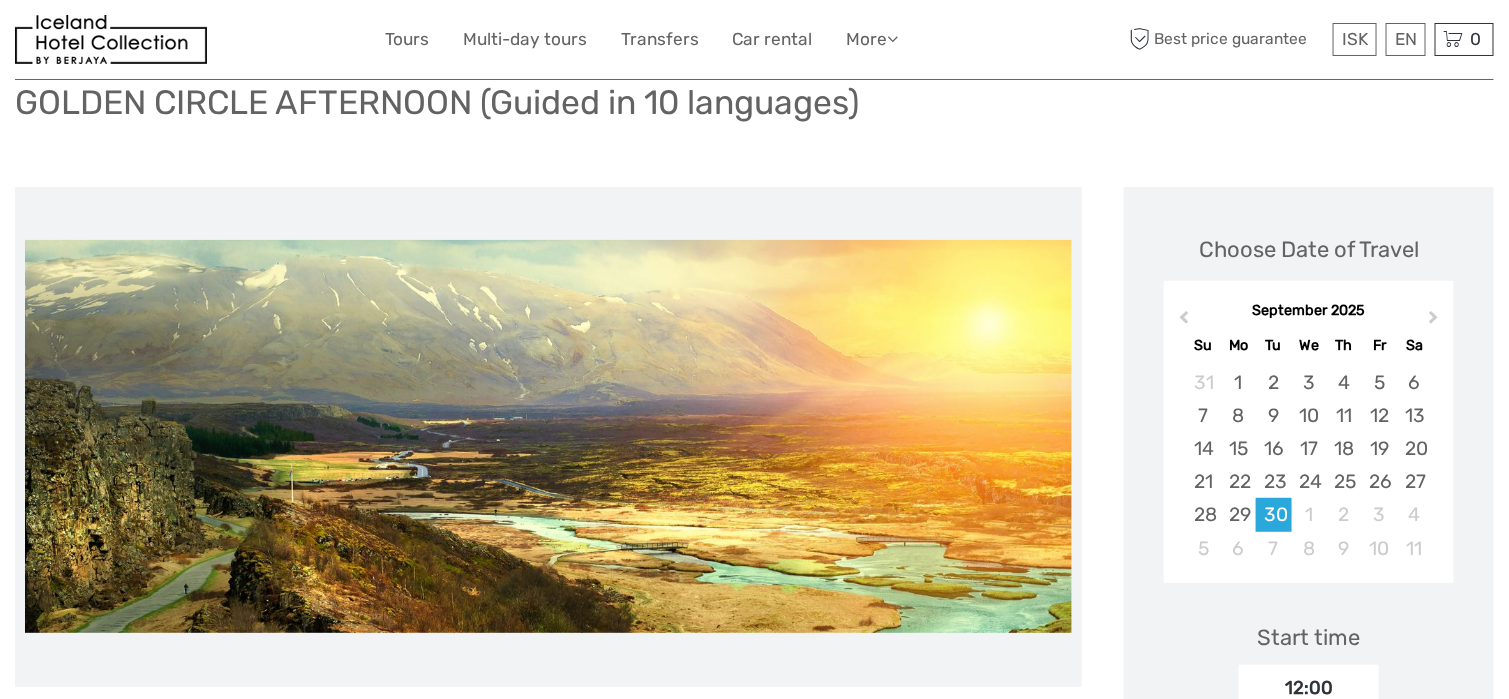 scroll, scrollTop: 100, scrollLeft: 0, axis: vertical 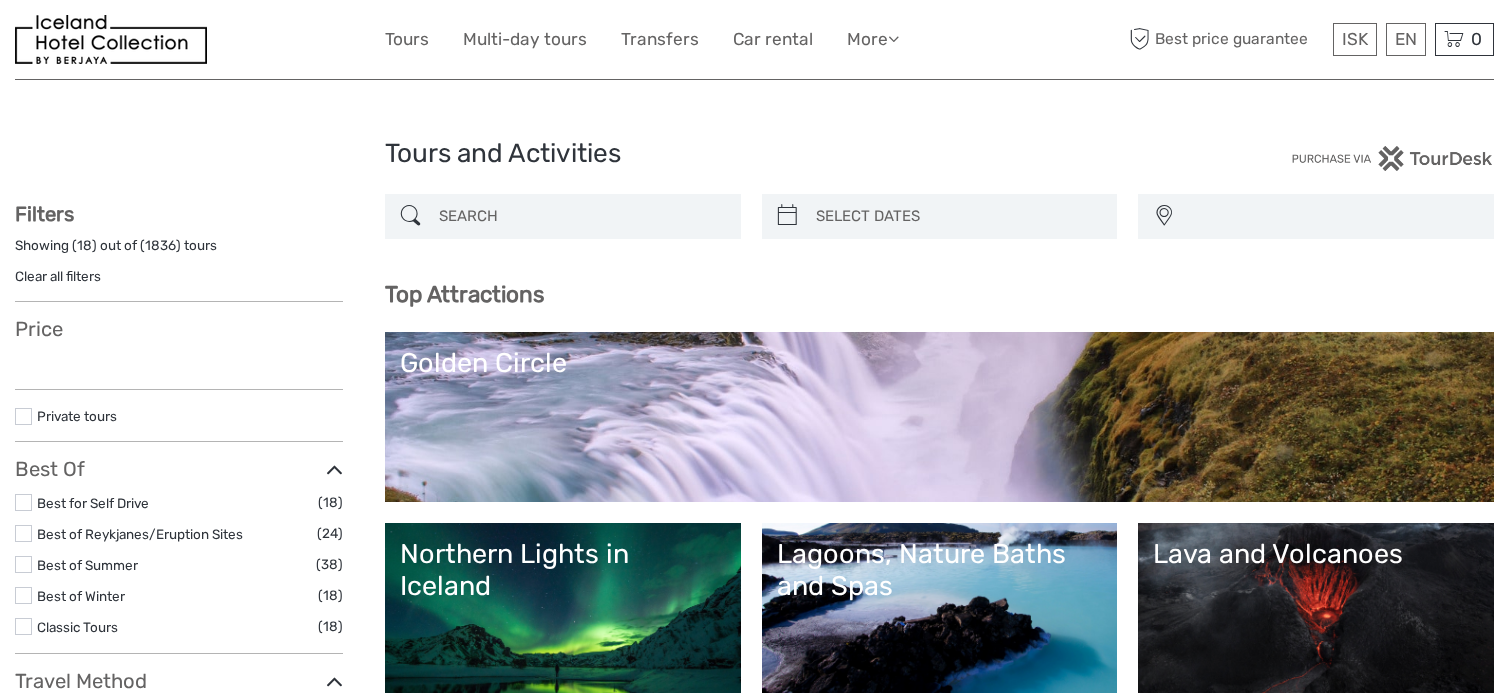 select 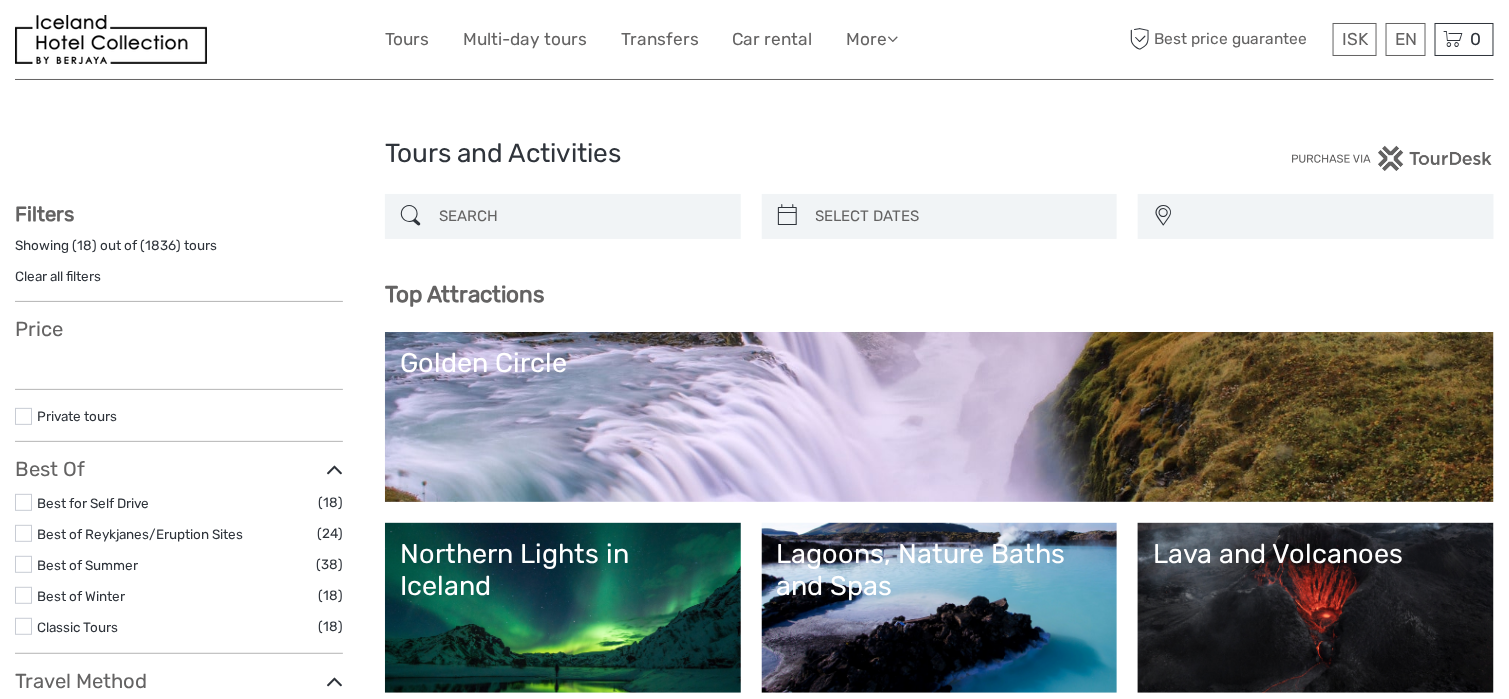 select 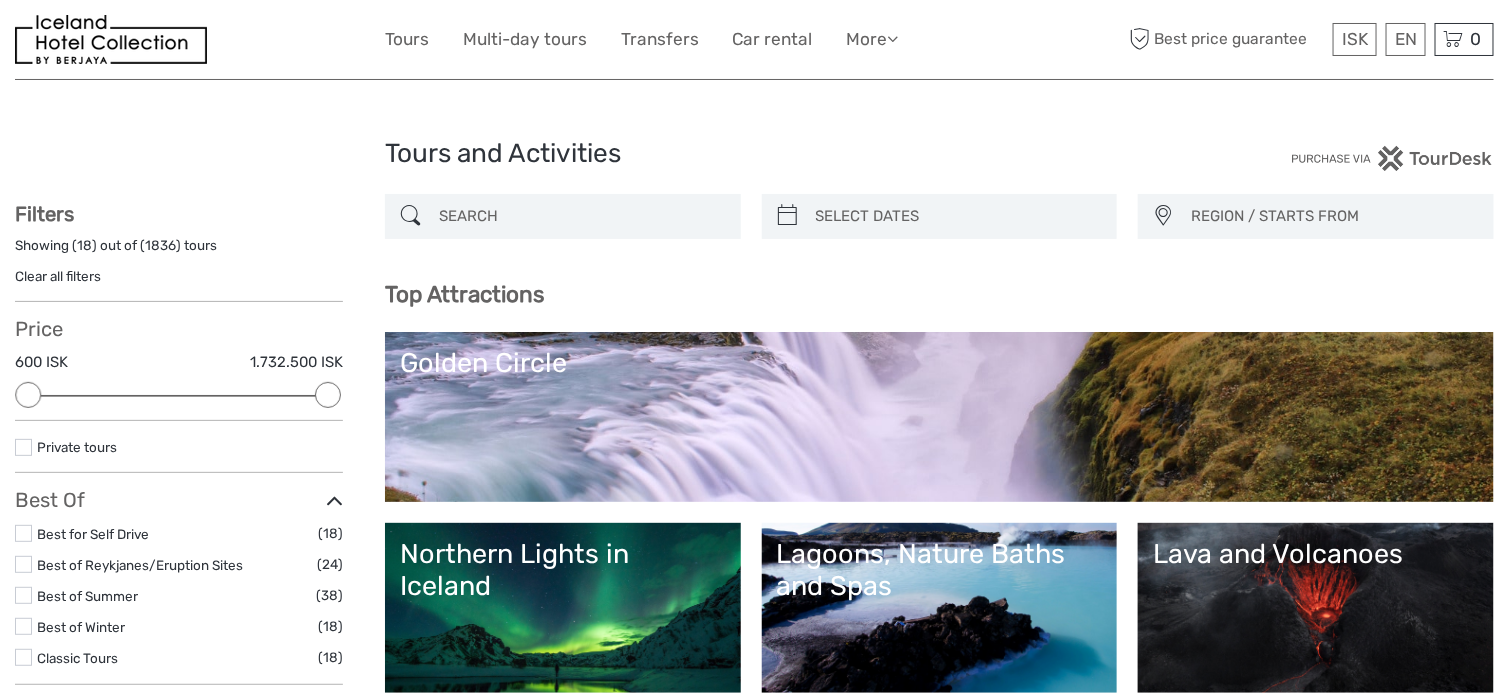 scroll, scrollTop: 0, scrollLeft: 0, axis: both 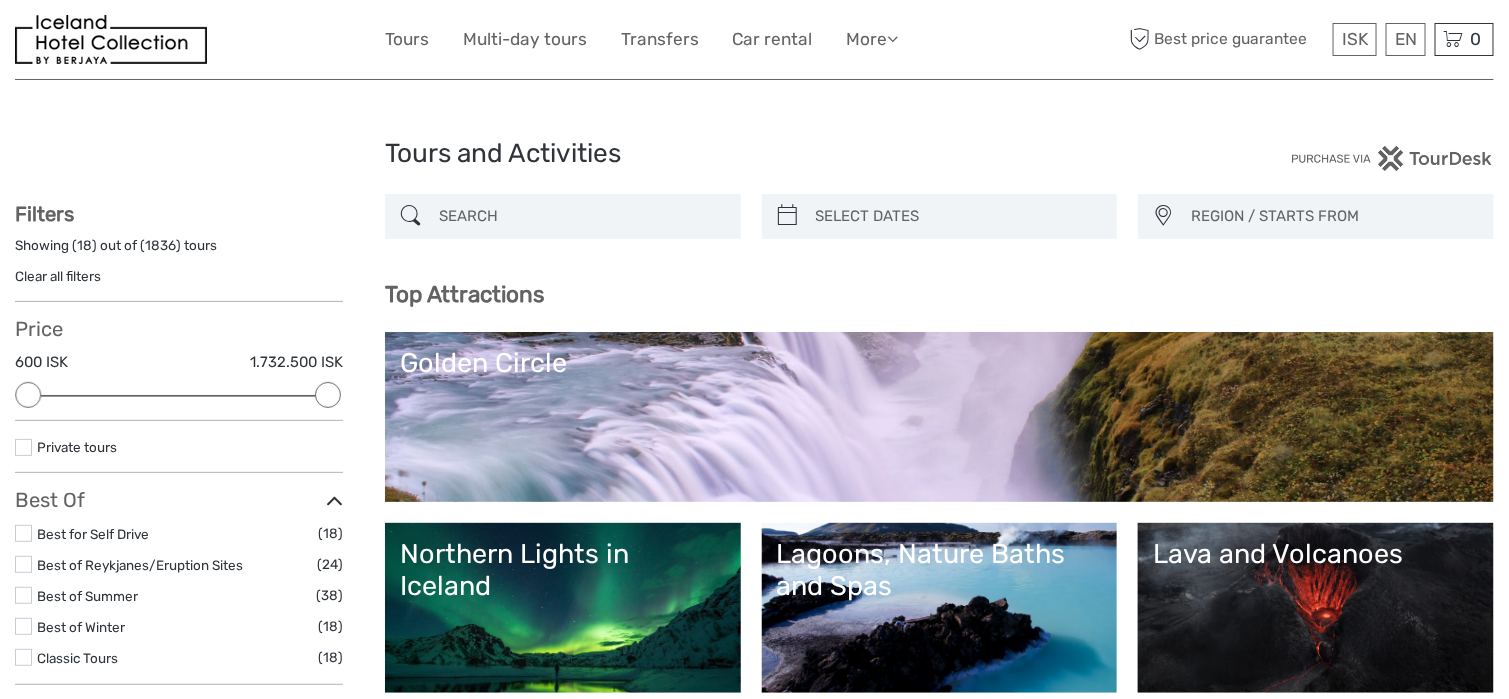 click on "Showing ( 18 ) out of ( 1836 ) tours" at bounding box center (754, 1985) 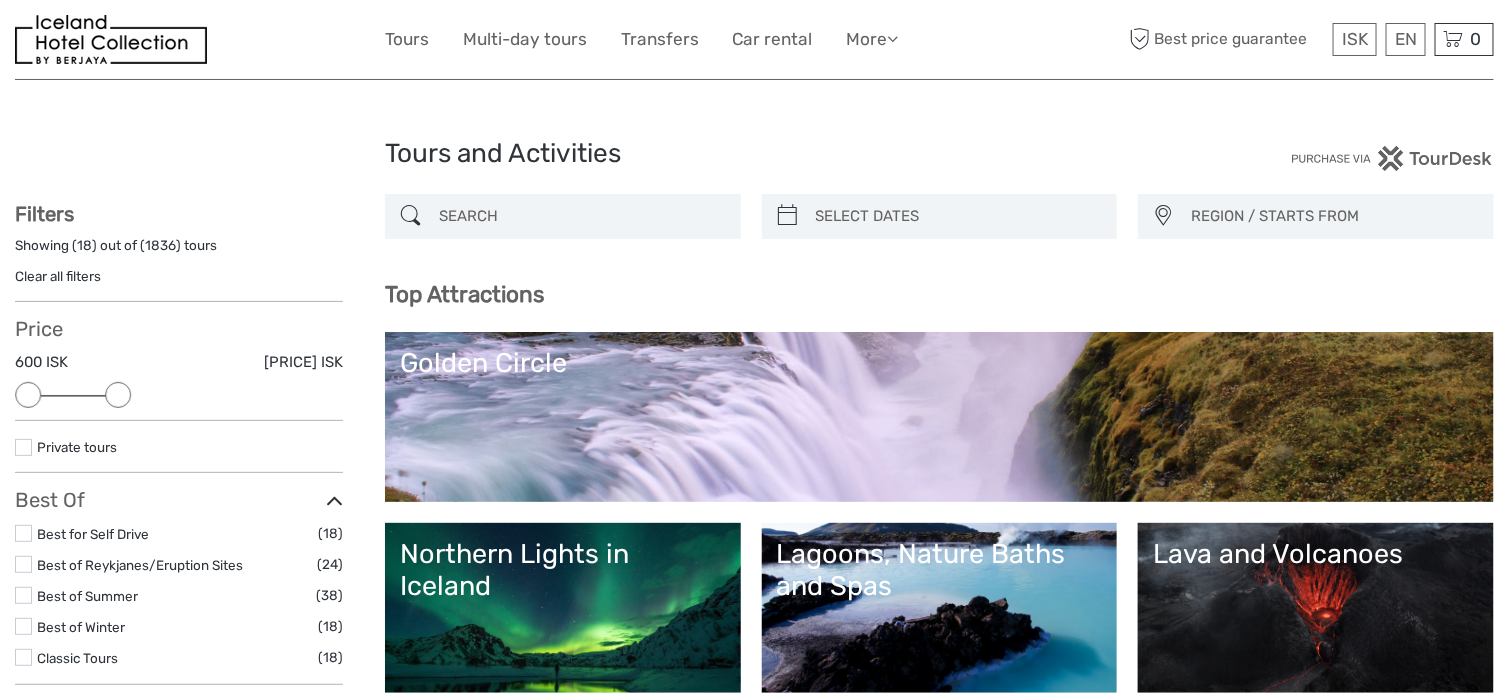 drag, startPoint x: 324, startPoint y: 396, endPoint x: 123, endPoint y: 390, distance: 201.08954 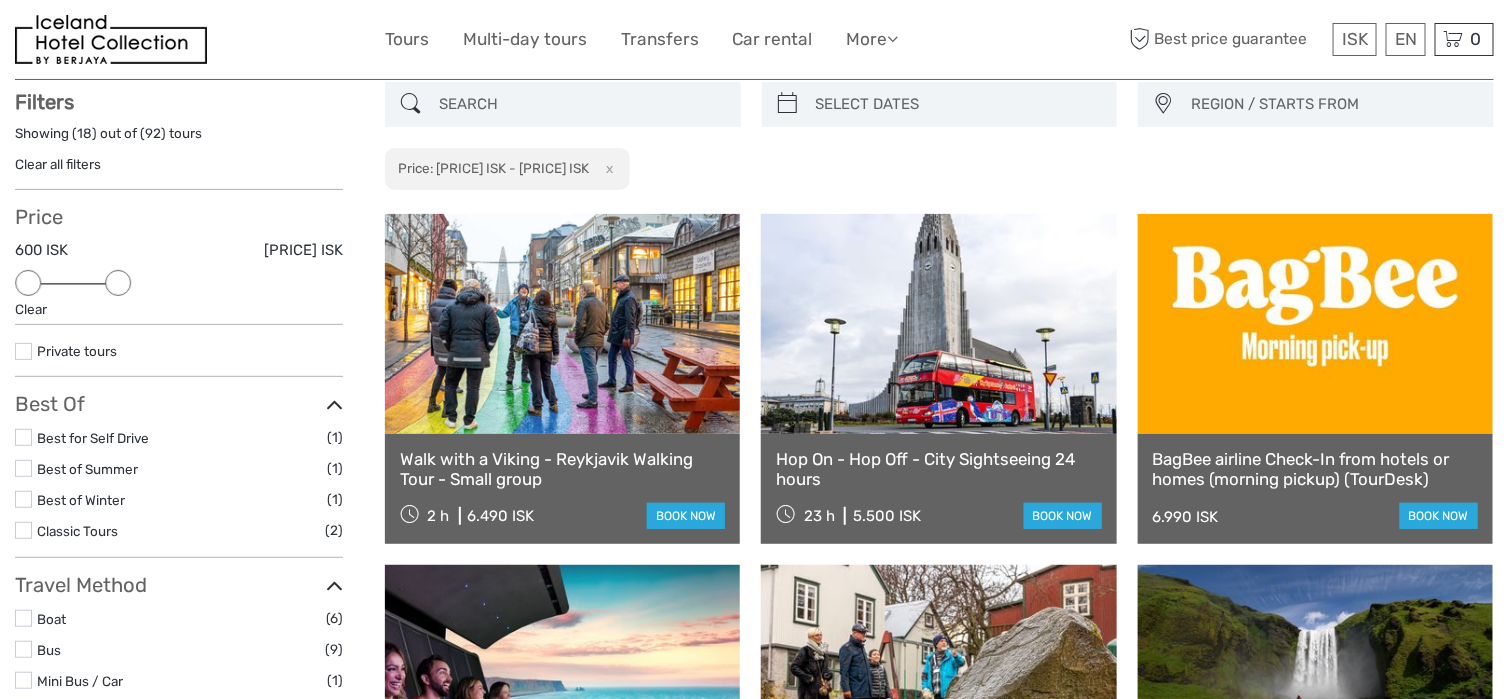 scroll, scrollTop: 113, scrollLeft: 0, axis: vertical 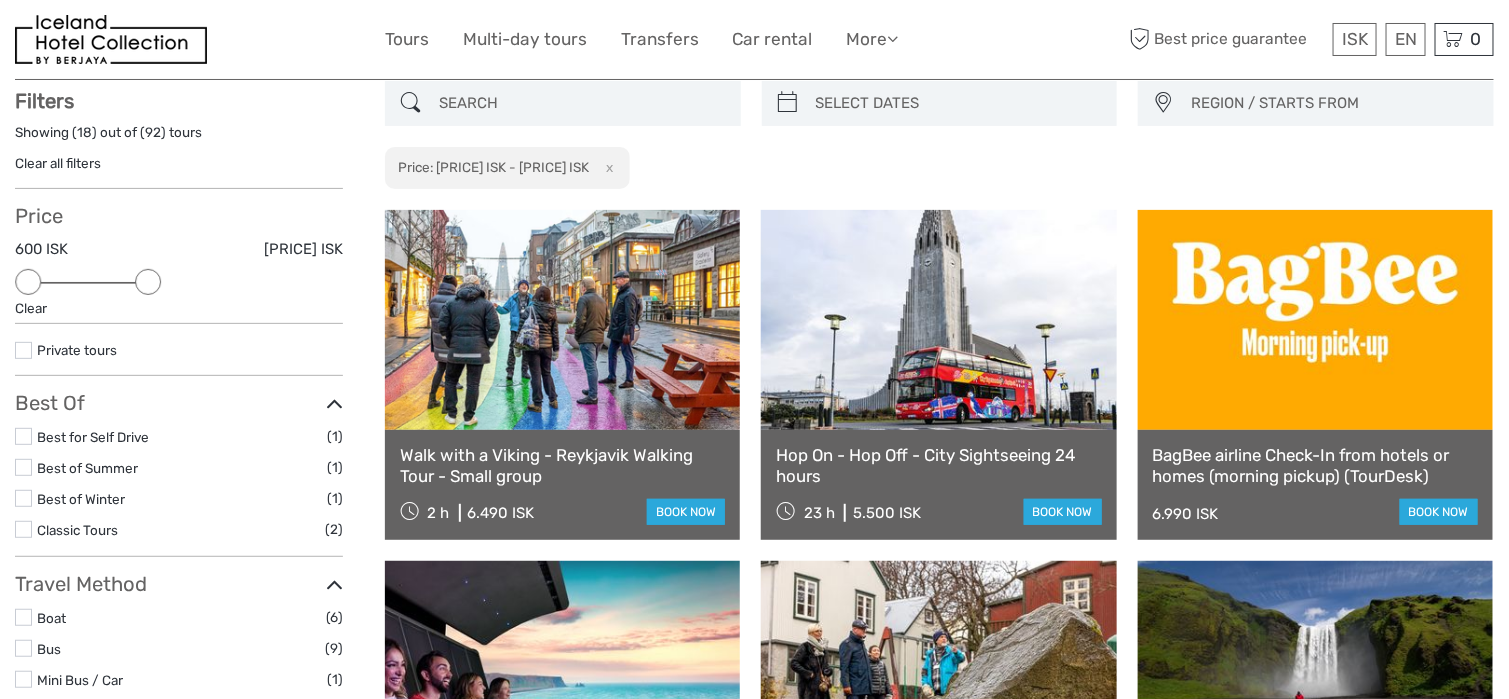 drag, startPoint x: 119, startPoint y: 282, endPoint x: 142, endPoint y: 280, distance: 23.086792 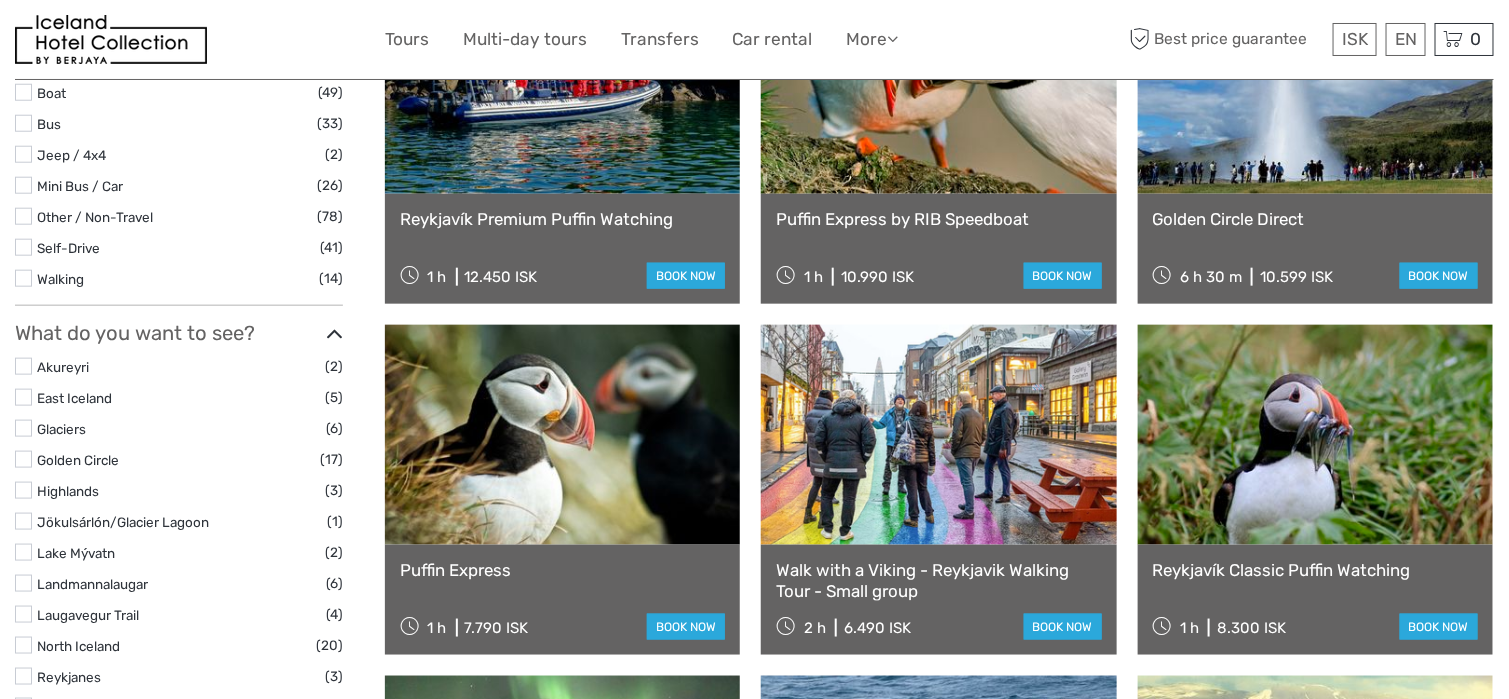 scroll, scrollTop: 0, scrollLeft: 0, axis: both 